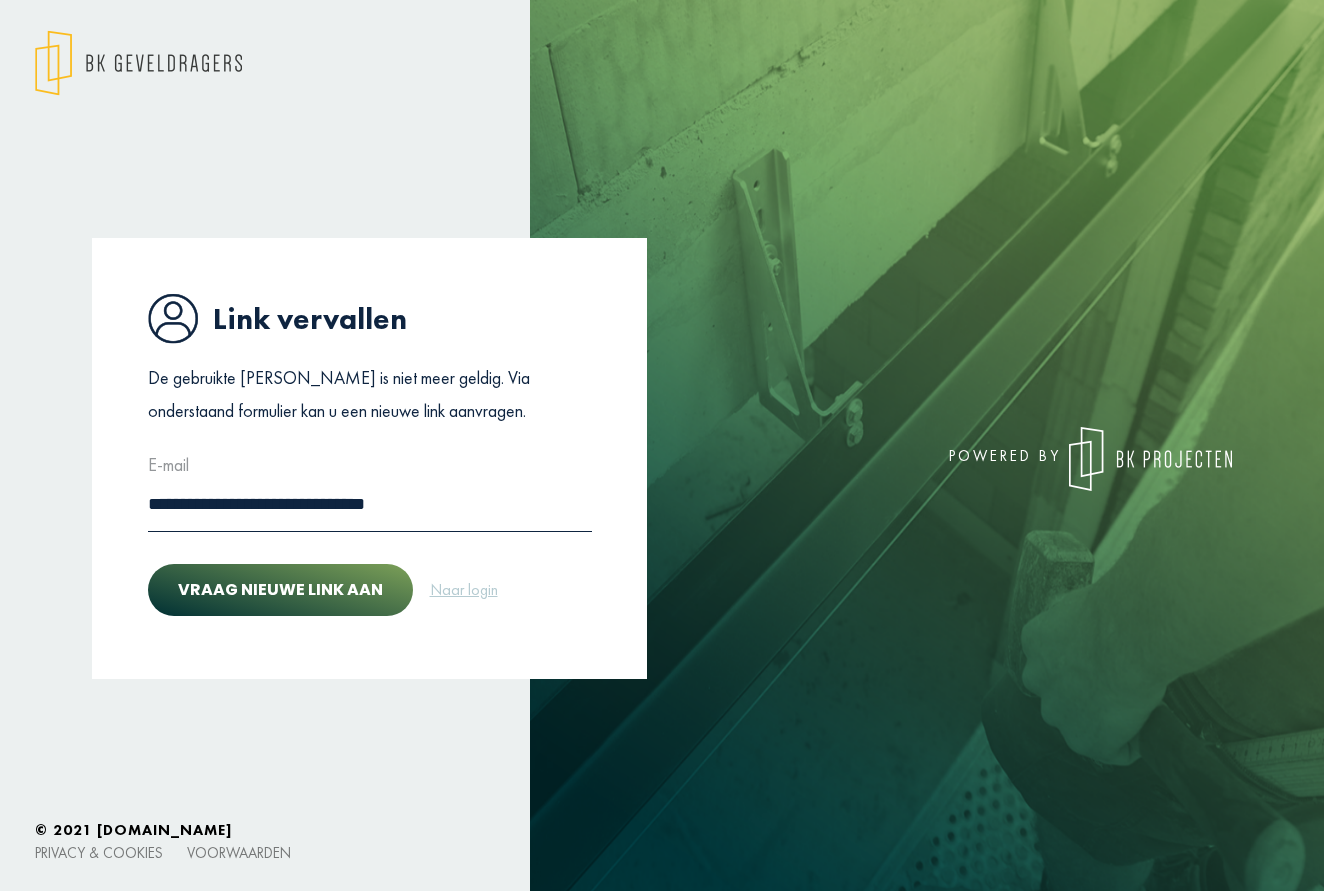 scroll, scrollTop: 0, scrollLeft: 0, axis: both 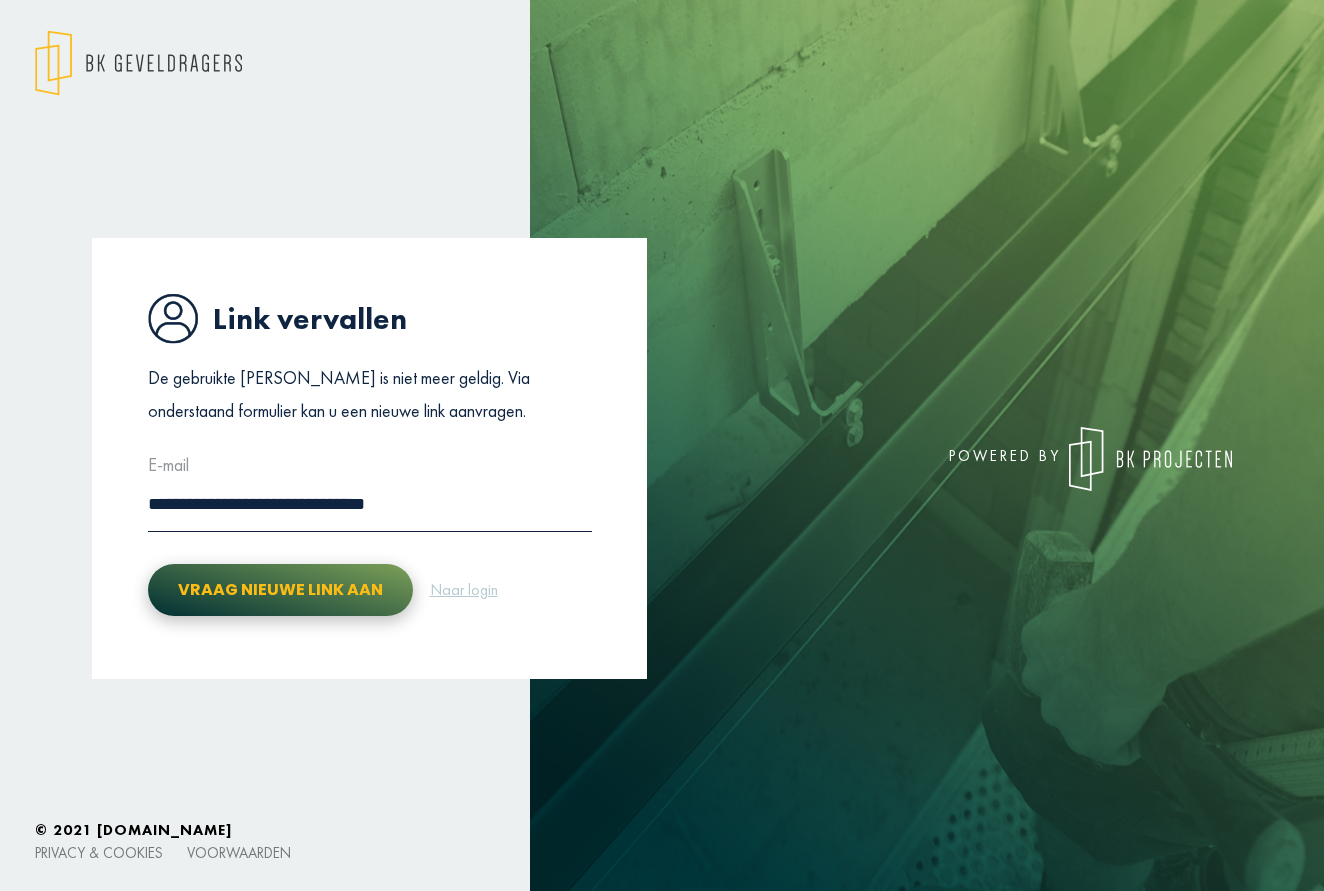 click on "Vraag nieuwe link aan" 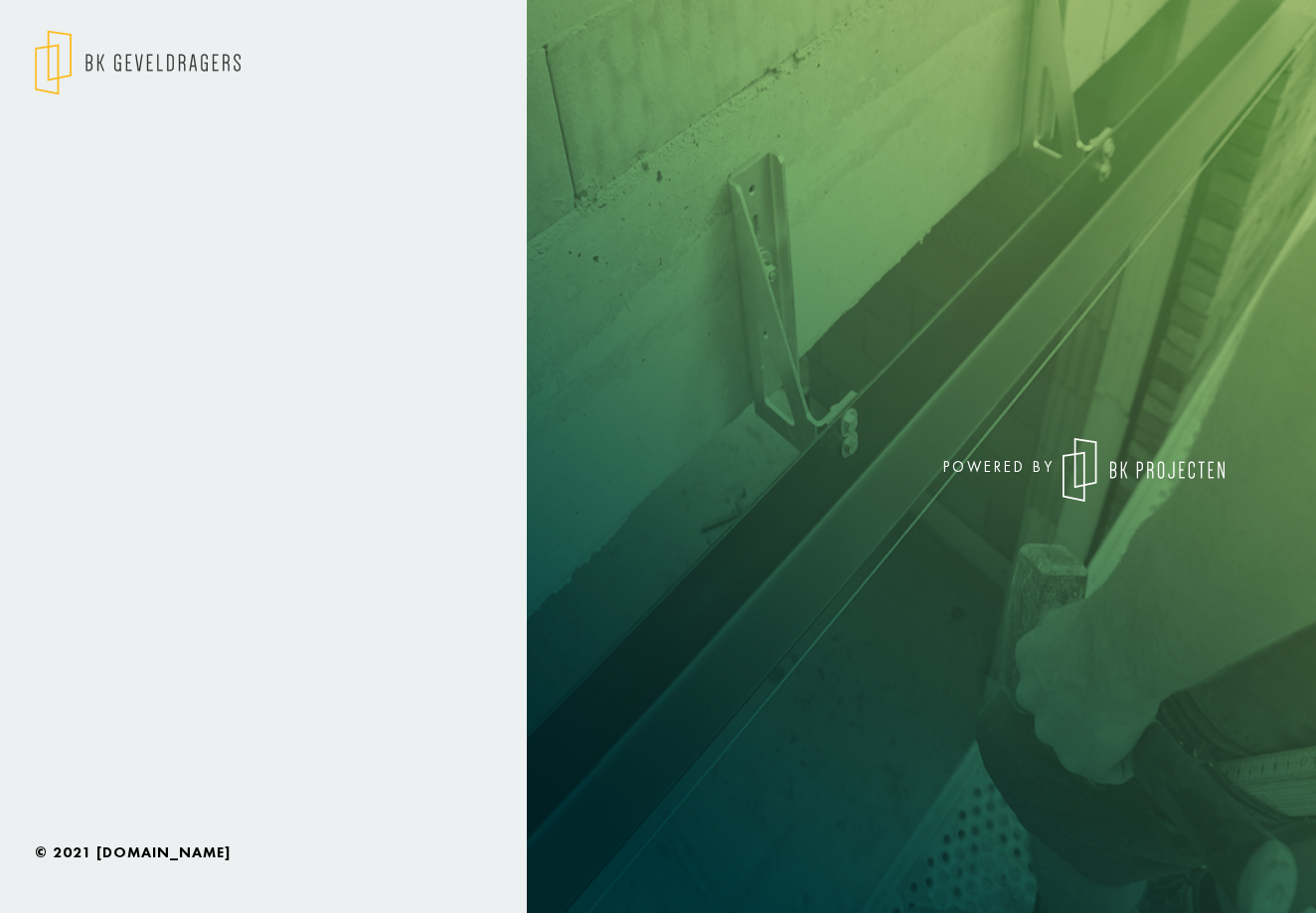 scroll, scrollTop: 0, scrollLeft: 0, axis: both 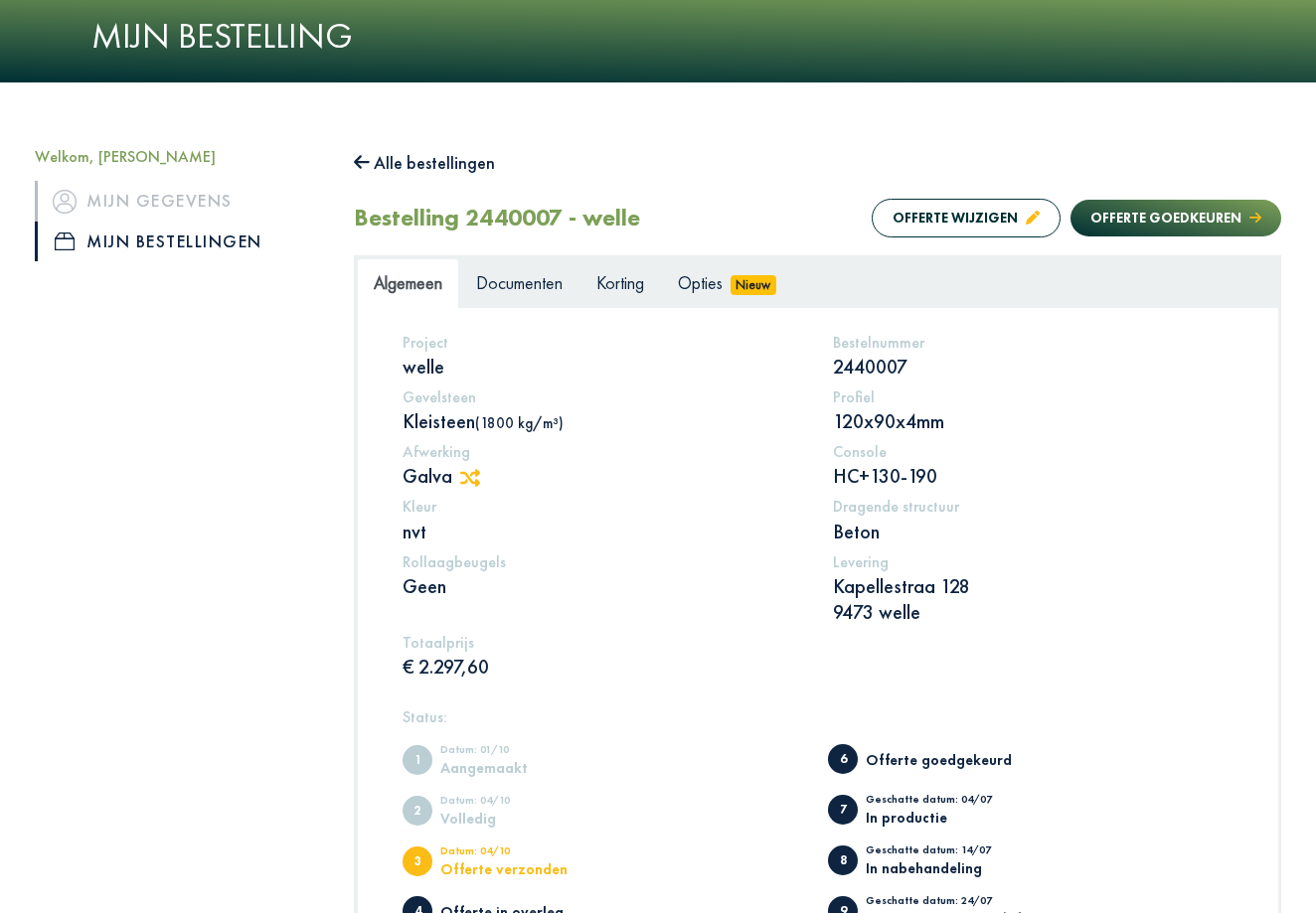 click on "Mijn bestellingen" 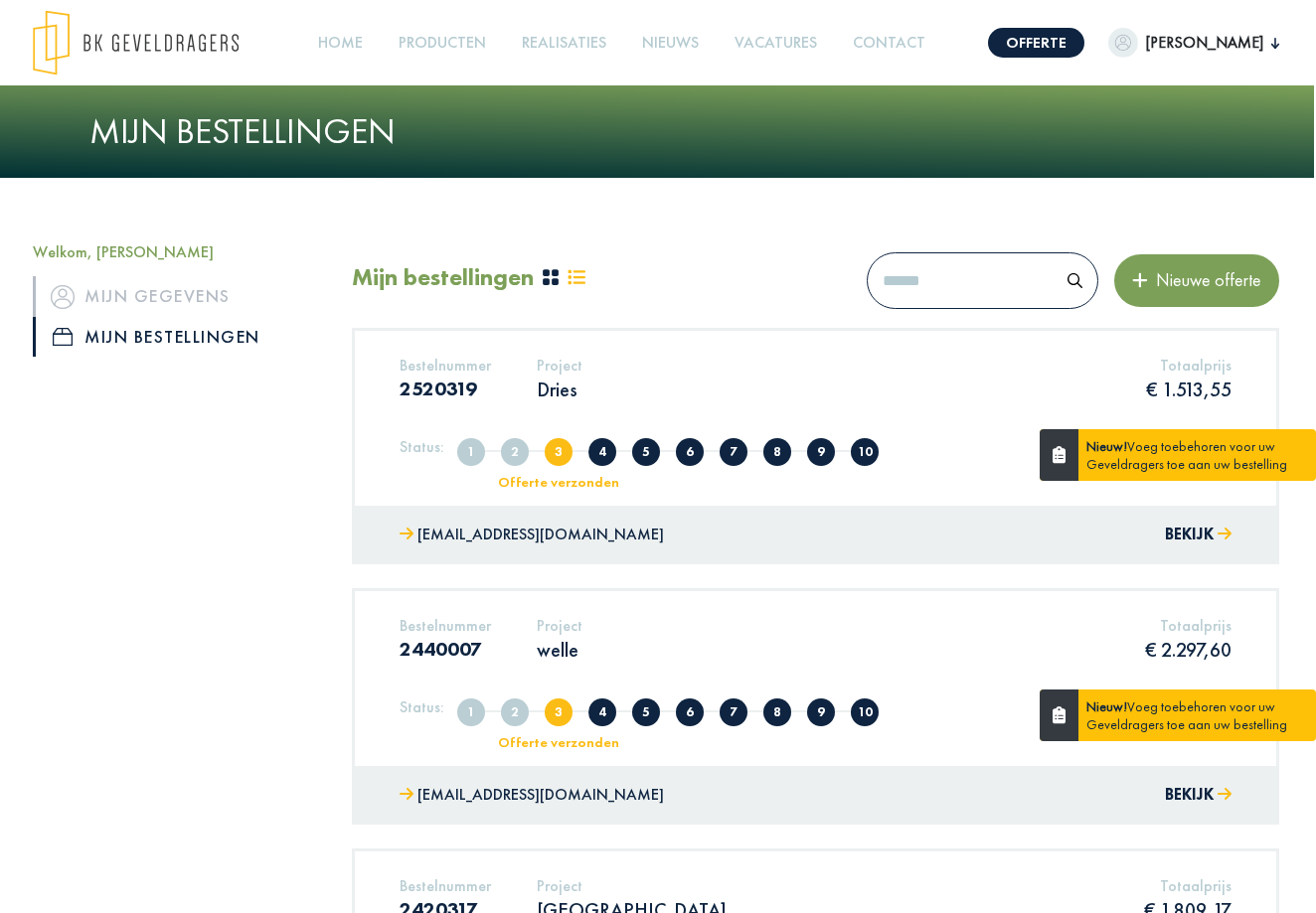 scroll, scrollTop: 0, scrollLeft: 2, axis: horizontal 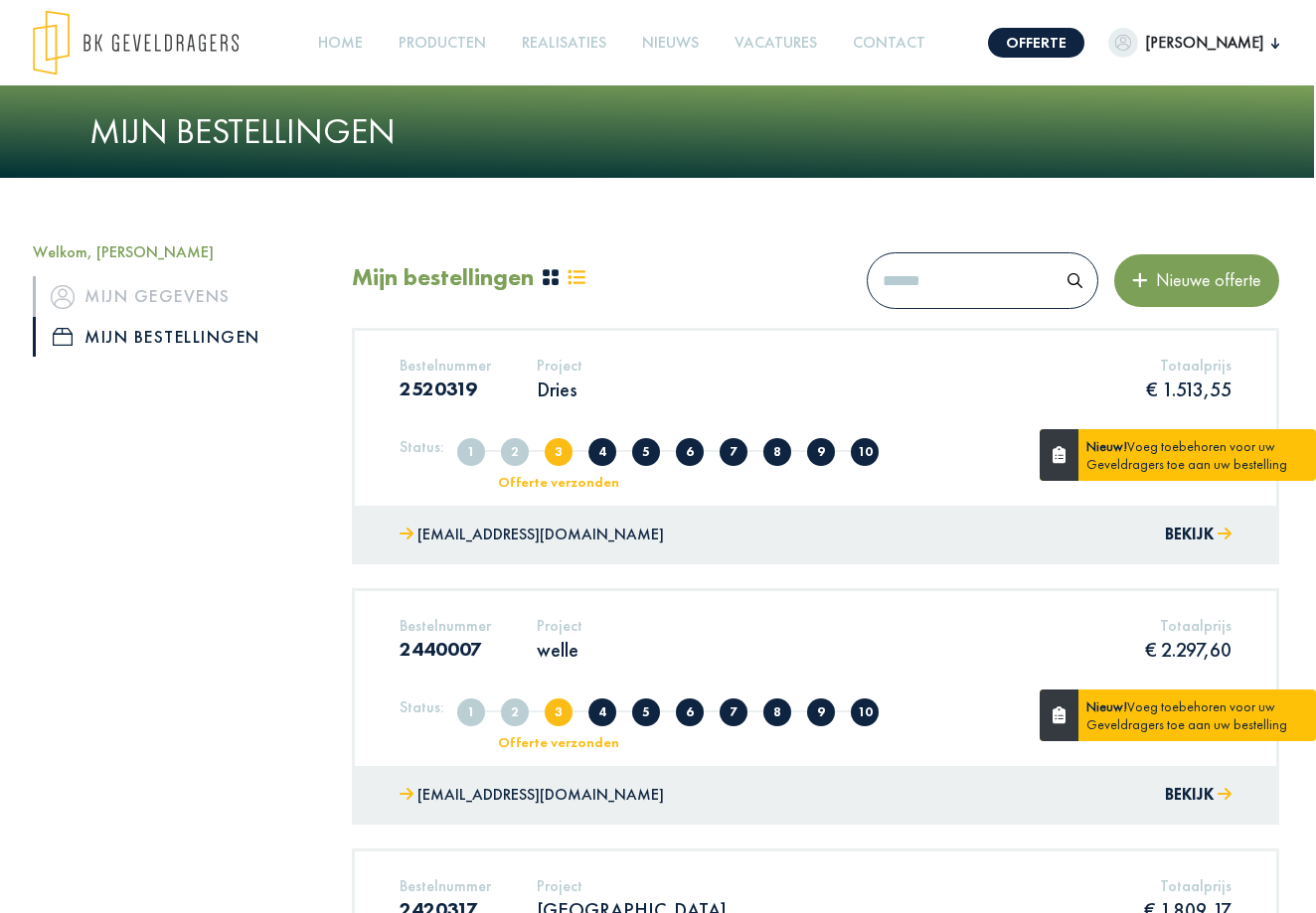 click on "Bestelnummer 2520319 Project Dries Totaalprijs  € 1.513,55  Status: 1 Aangemaakt 2 Volledig 3 Offerte verzonden 4 Offerte in overleg 5 Offerte afgekeurd 6 Offerte goedgekeurd 7 In productie 8 In nabehandeling 9 Klaar voor levering/afhaling 10 Geleverd/afgehaald Nieuw!  Voeg toebehoren voor uw Geveldragers toe aan uw bestelling" 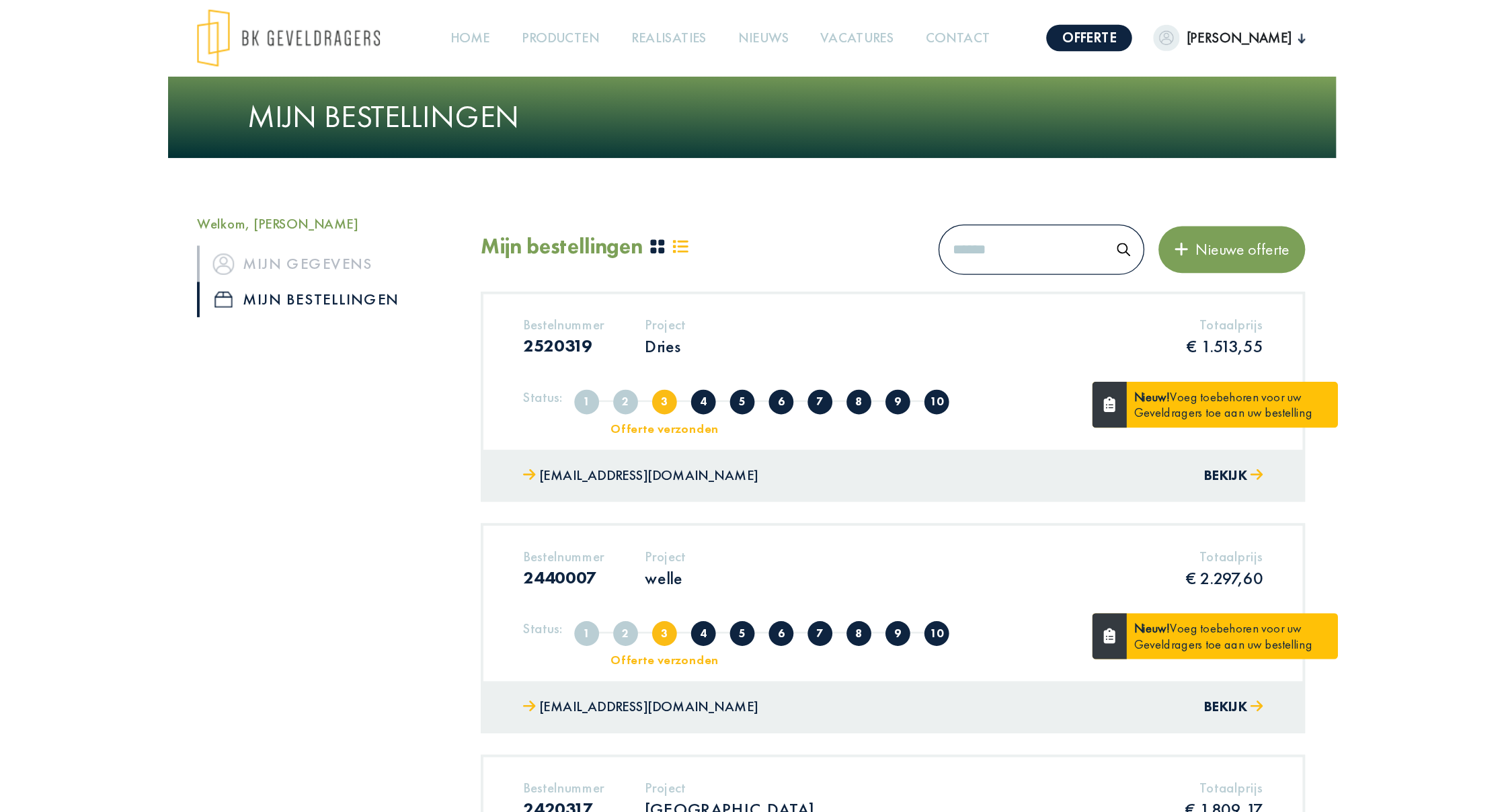 scroll, scrollTop: 0, scrollLeft: 0, axis: both 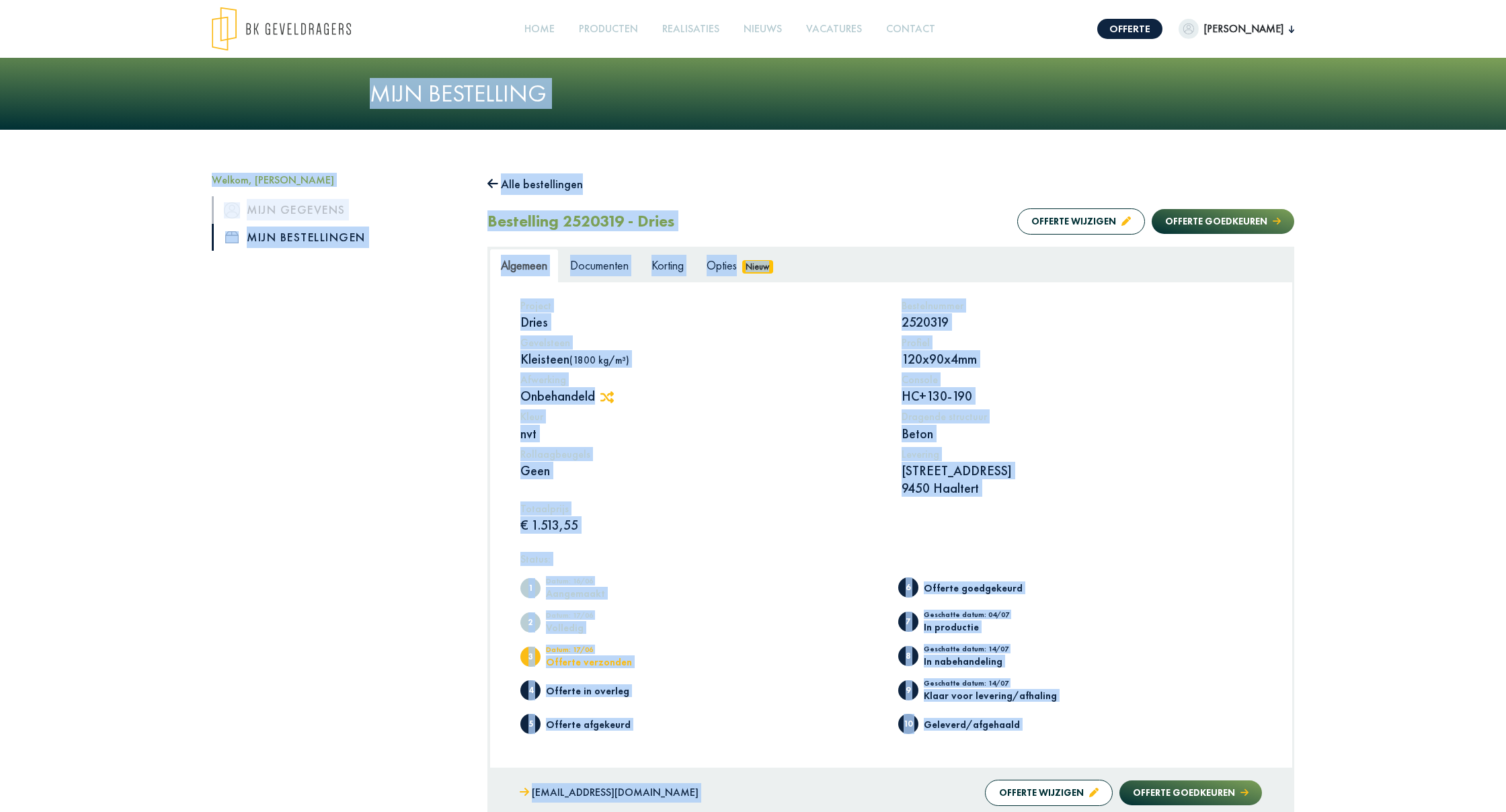 click on "Project Dries Bestelnummer 2520319 Gevelsteen  Kleisteen  (1800 kg/m³) Profiel 120x90x4mm Afwerking  Onbehandeld  Console  HC+130-190  Kleur nvt Dragende structuur Beton Rollaagbeugels  [STREET_ADDRESS]  Totaalprijs  € 1.513,55" at bounding box center [891, 419] 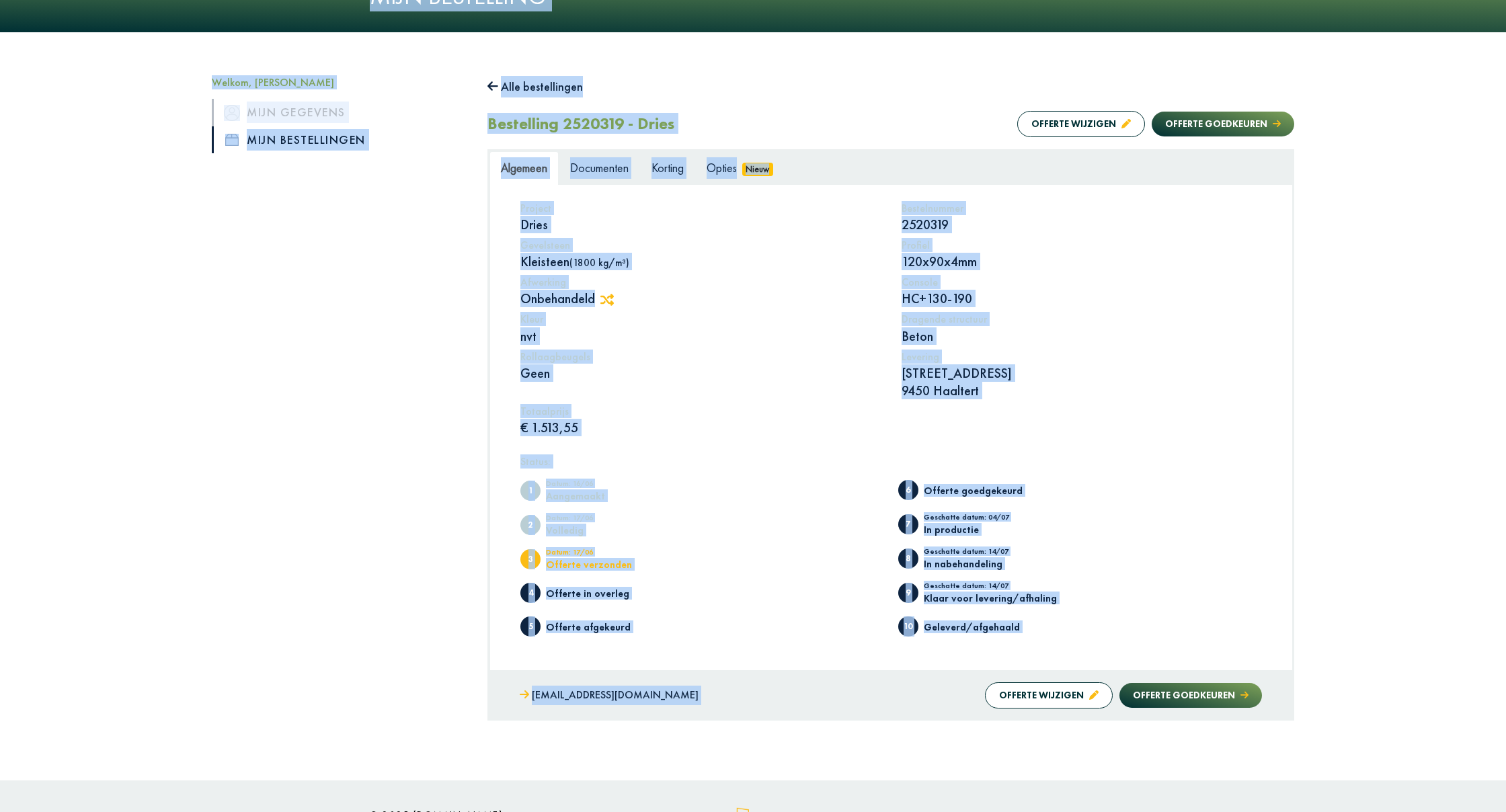 scroll, scrollTop: 109, scrollLeft: 0, axis: vertical 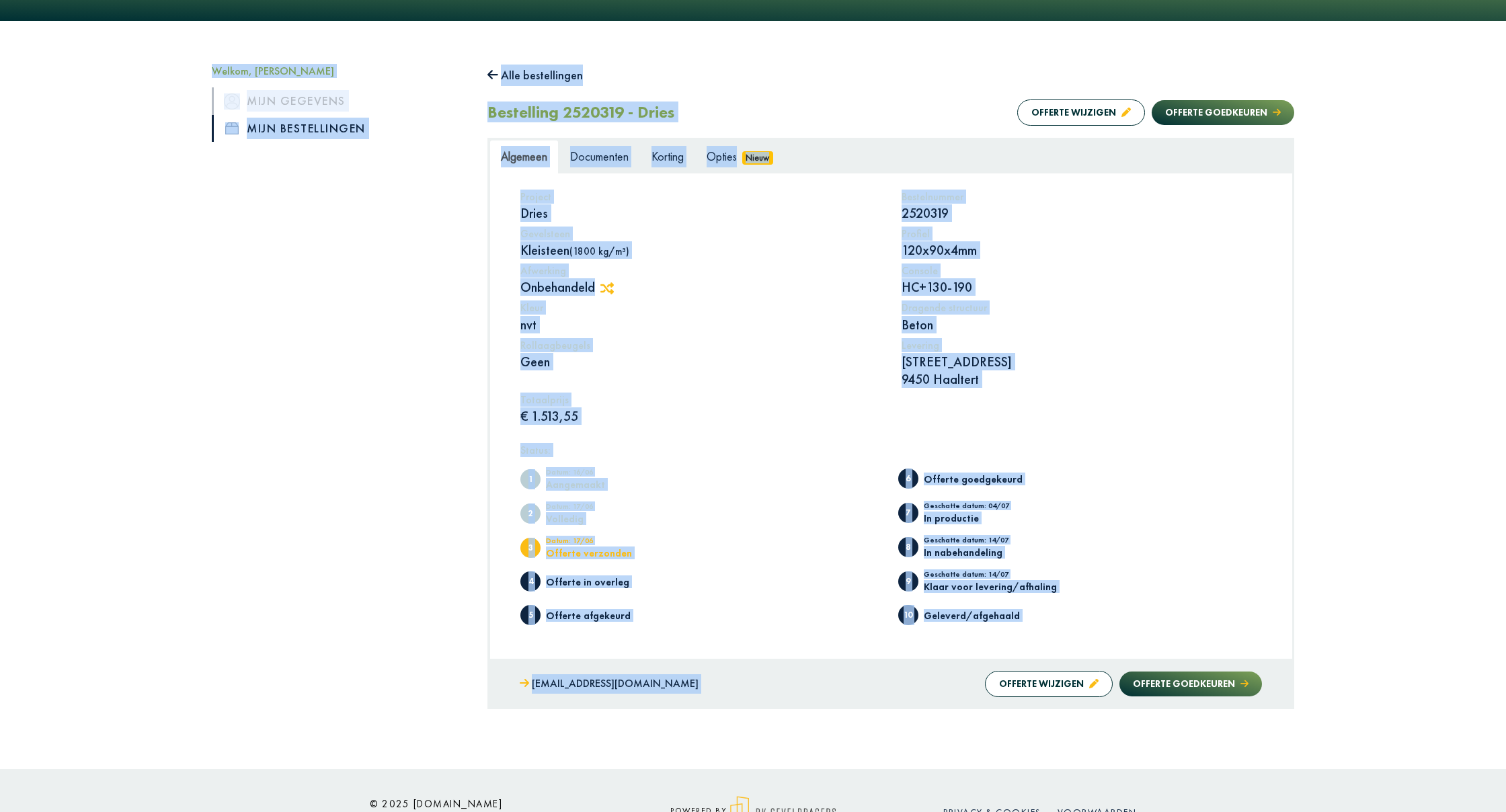 click 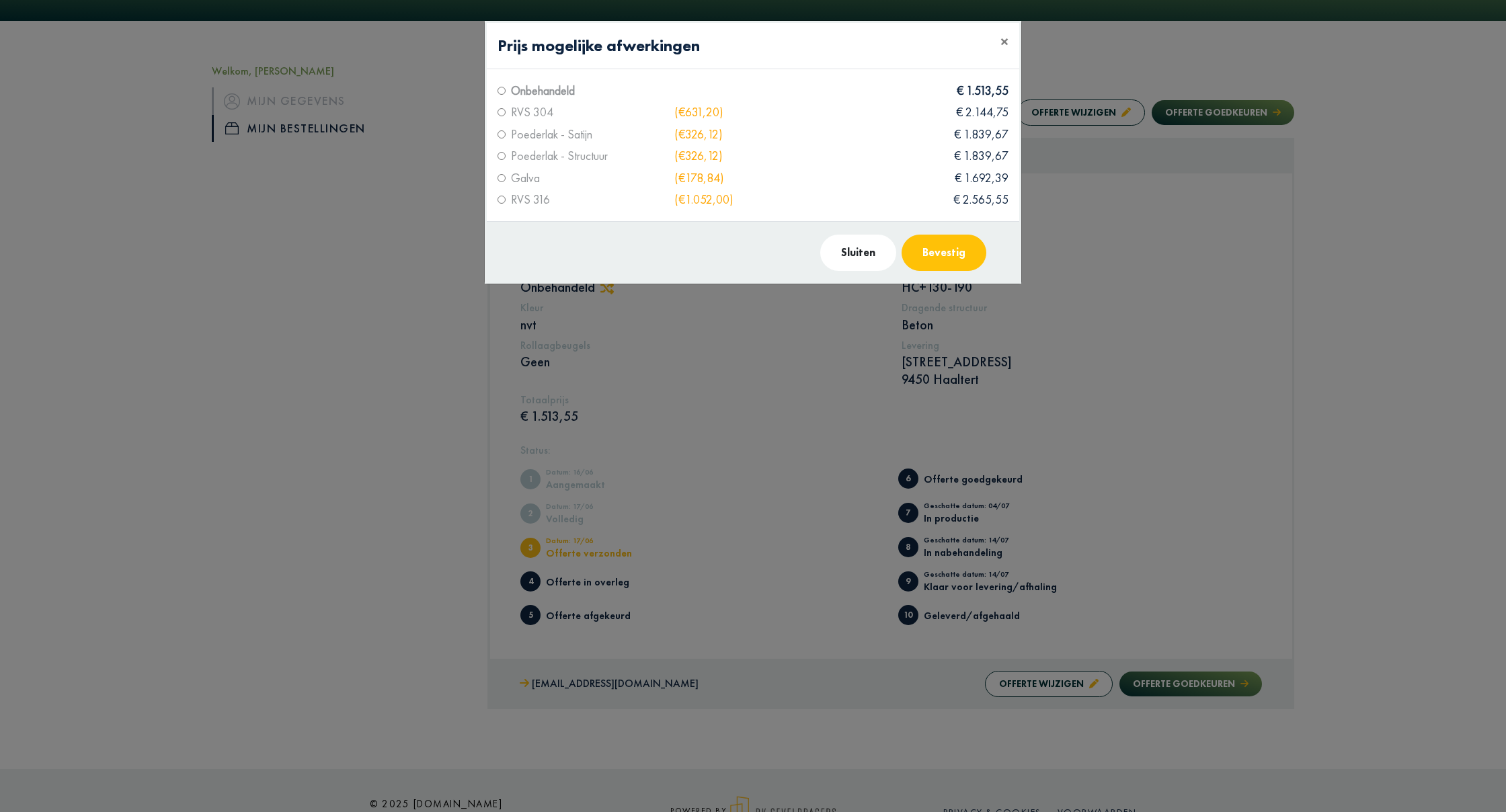 click on "Onbehandeld" 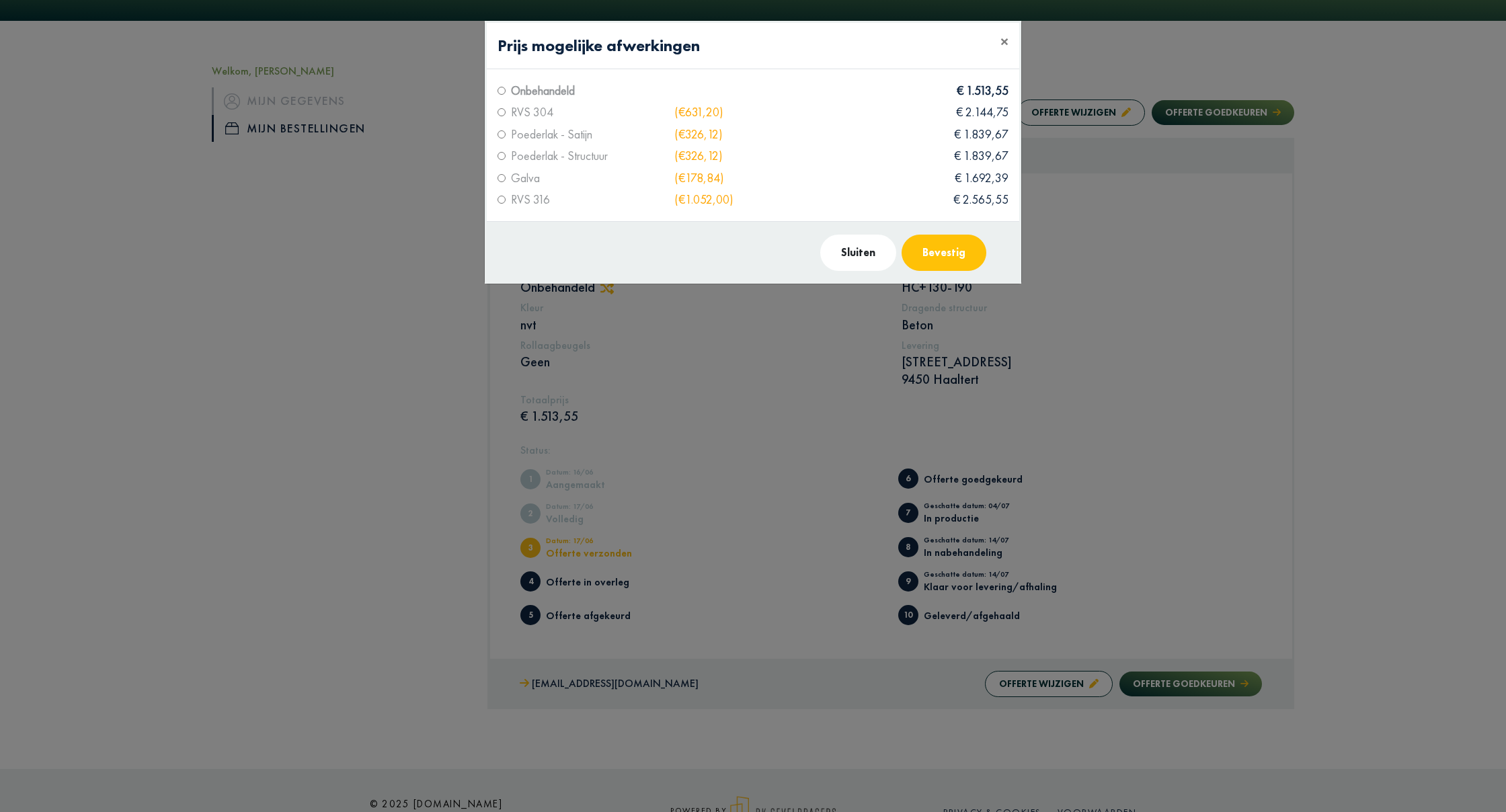 click on "Galva" 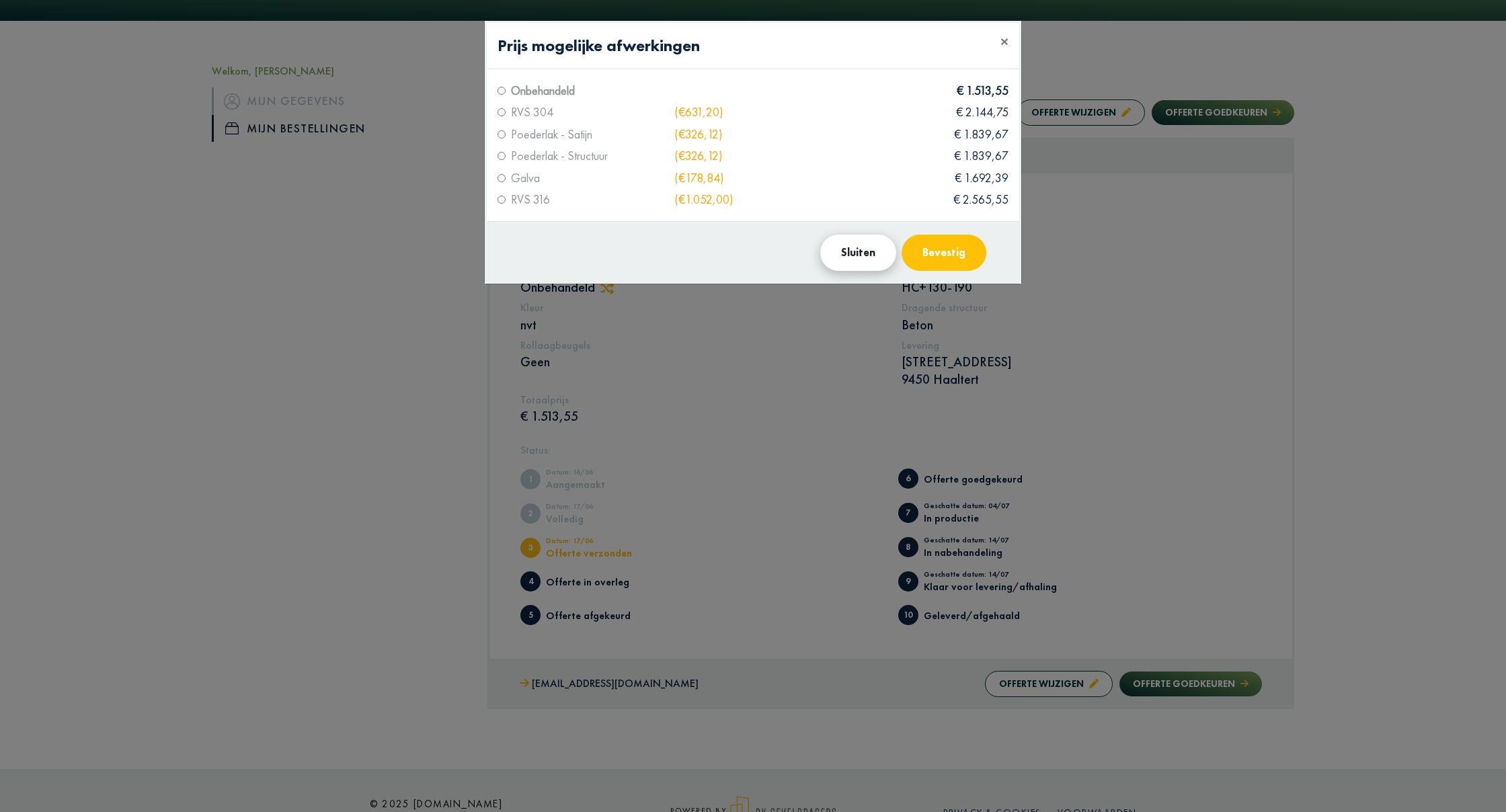 click on "Sluiten" 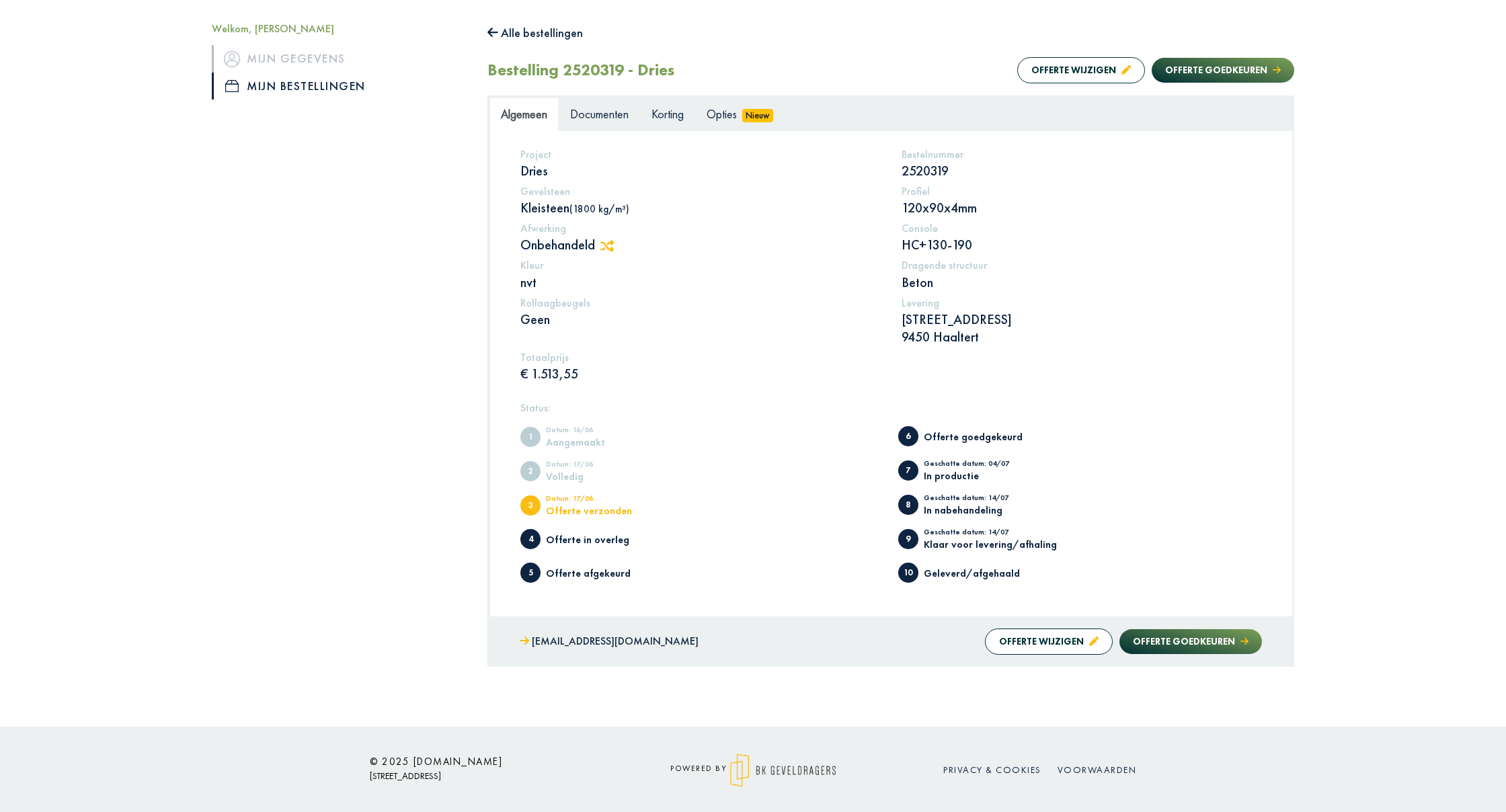scroll, scrollTop: 151, scrollLeft: 0, axis: vertical 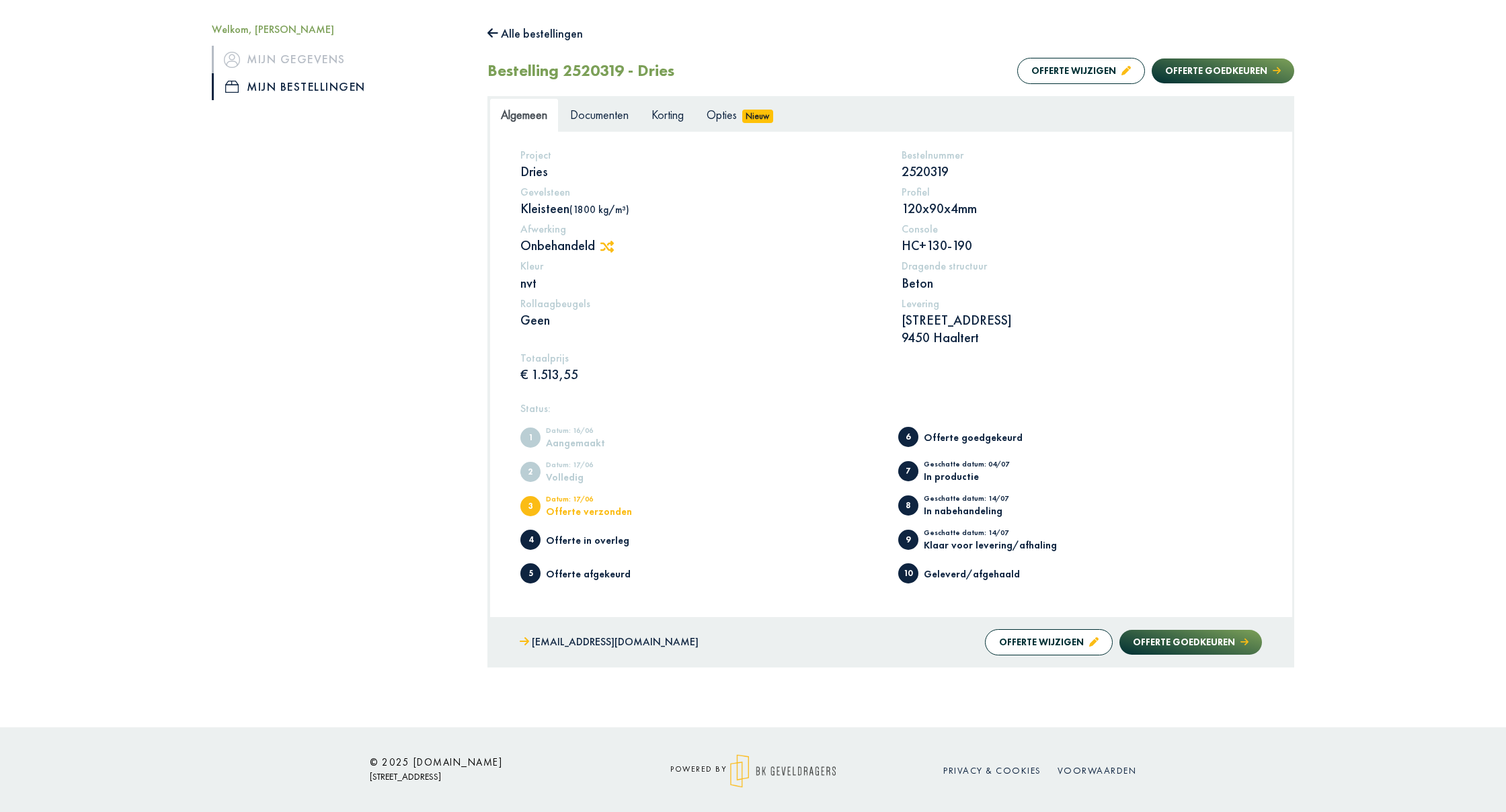 click 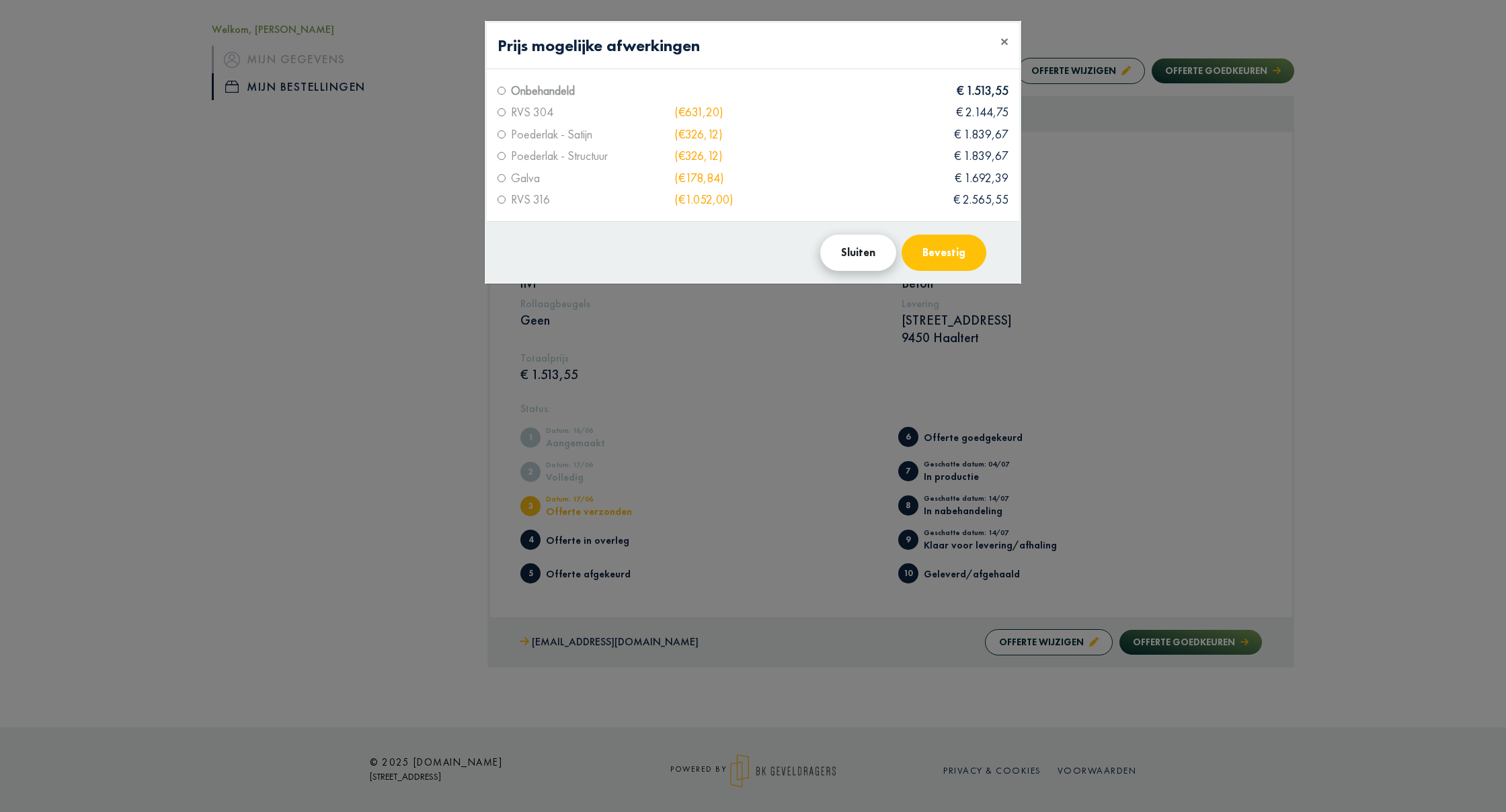 click on "Sluiten" 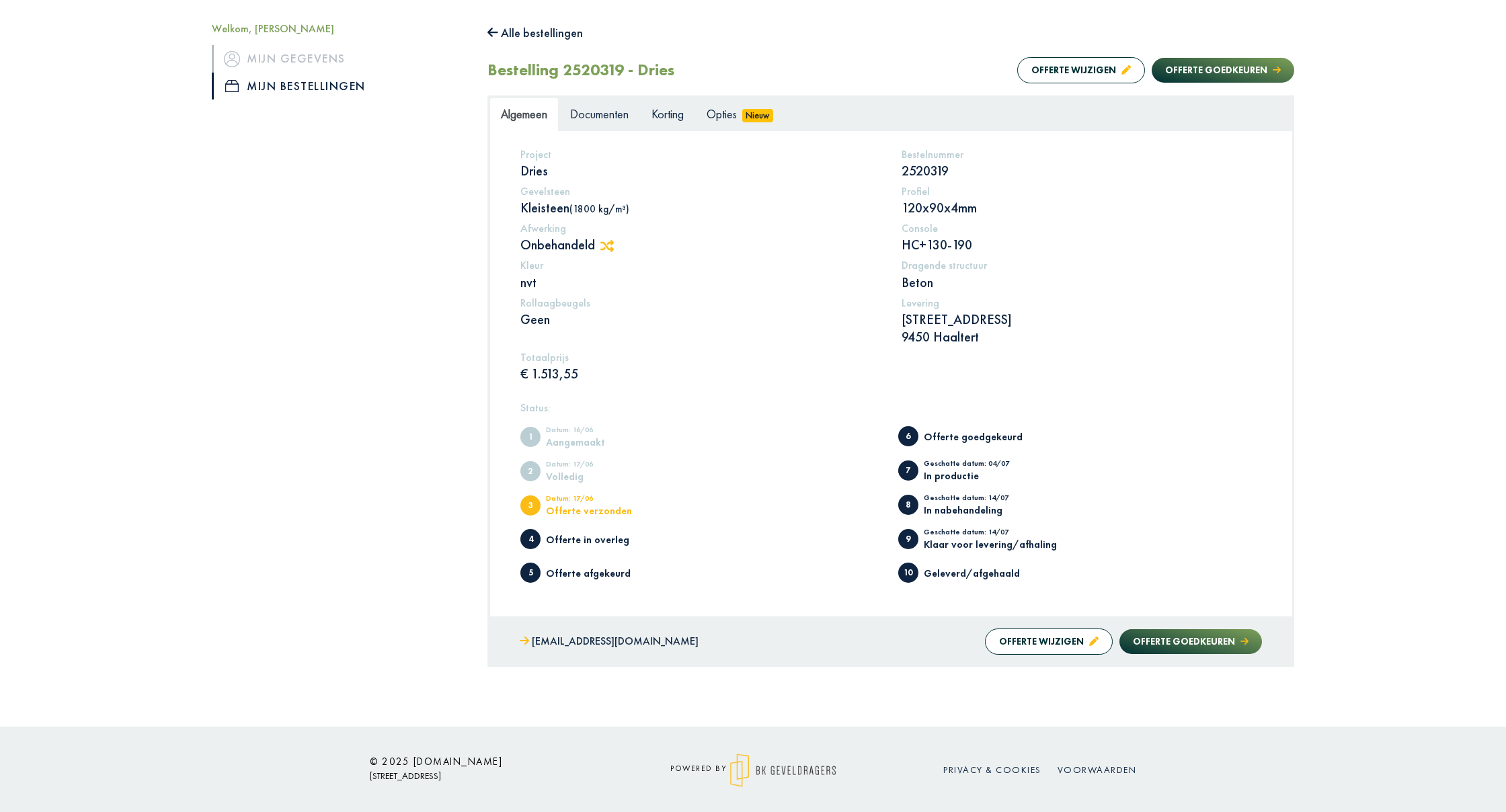 scroll, scrollTop: 151, scrollLeft: 0, axis: vertical 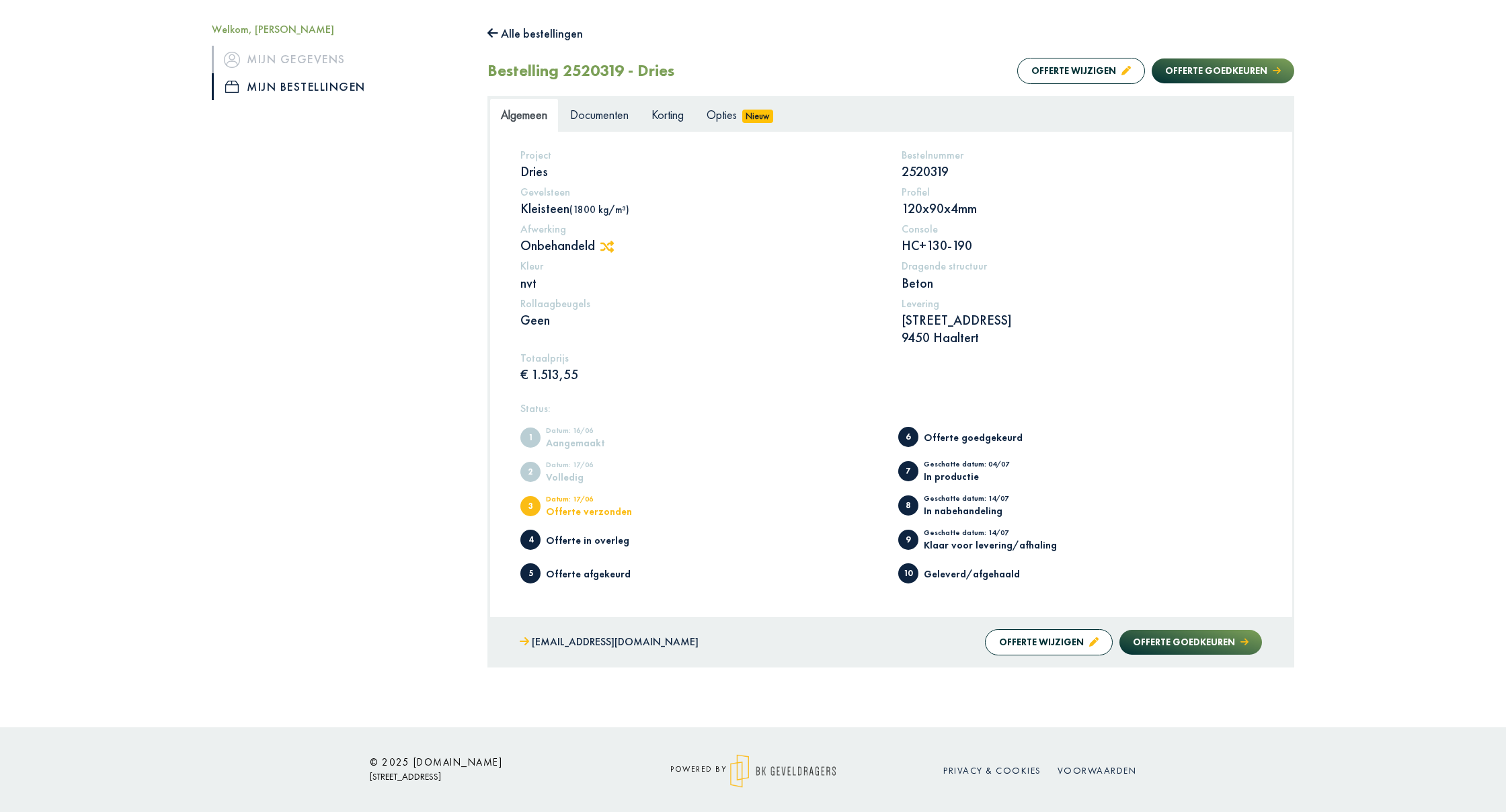 click 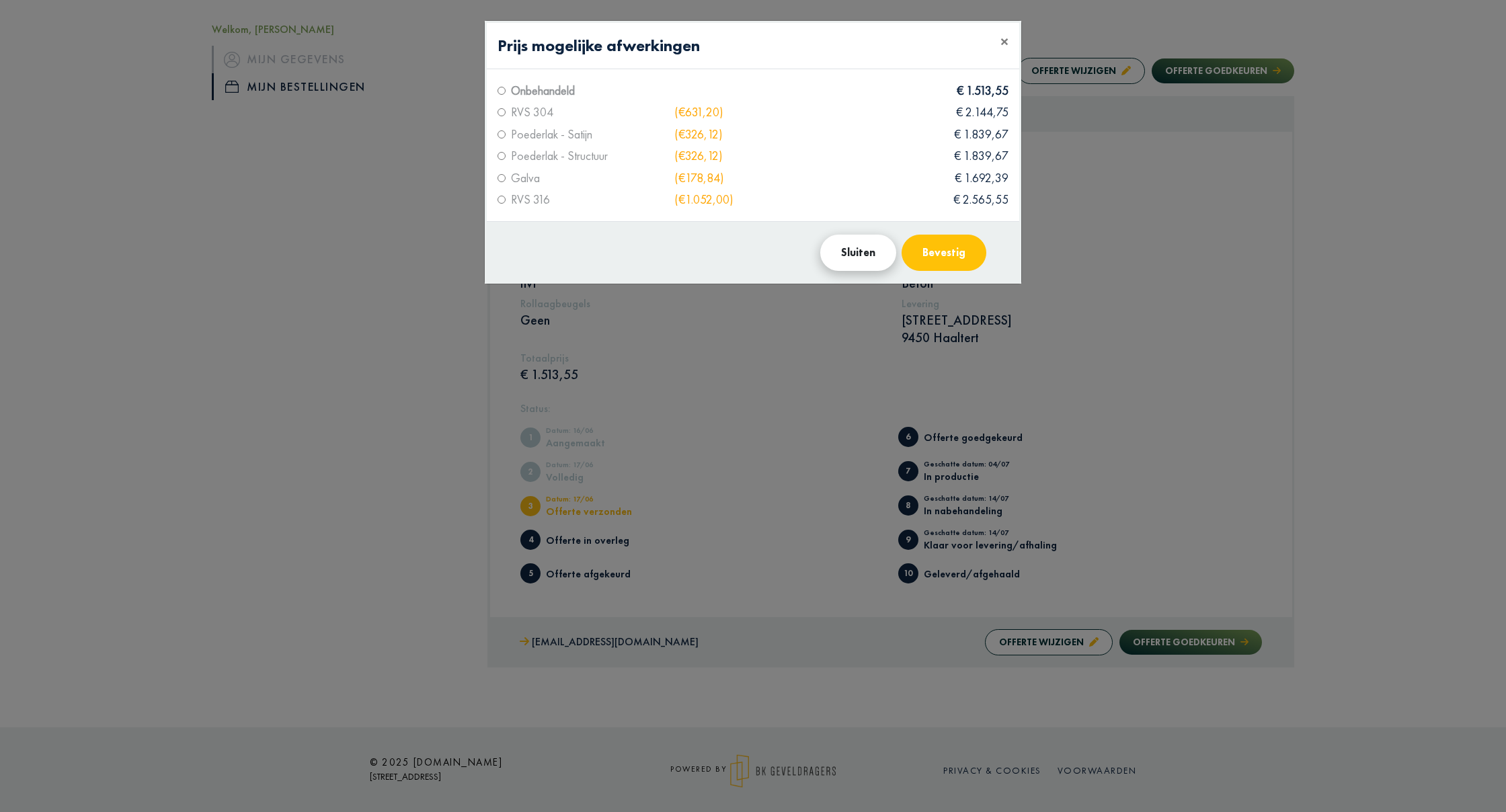 click on "Sluiten" 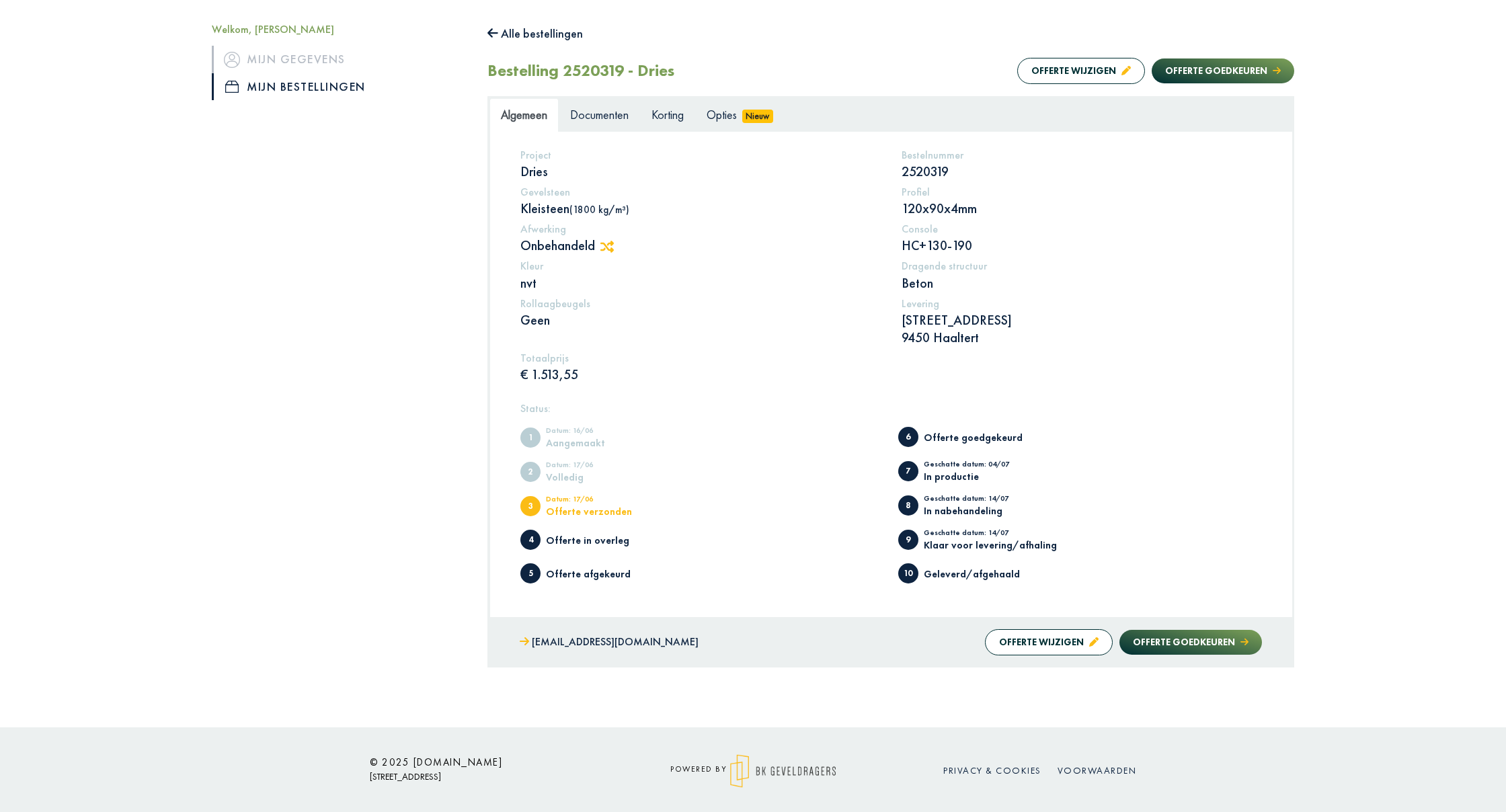 click on "Nieuw" at bounding box center [758, 116] 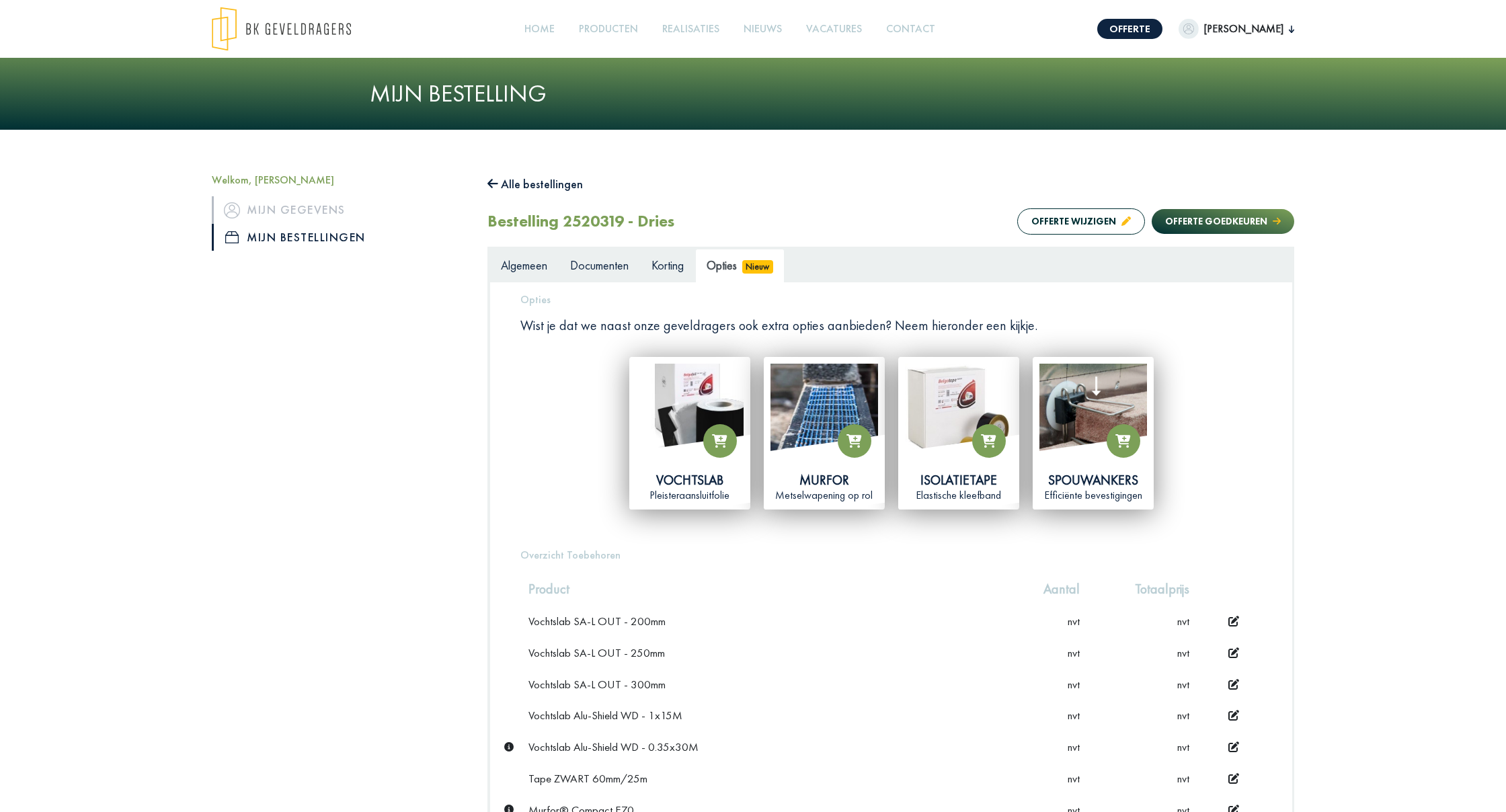 click on "Opties" at bounding box center [721, 265] 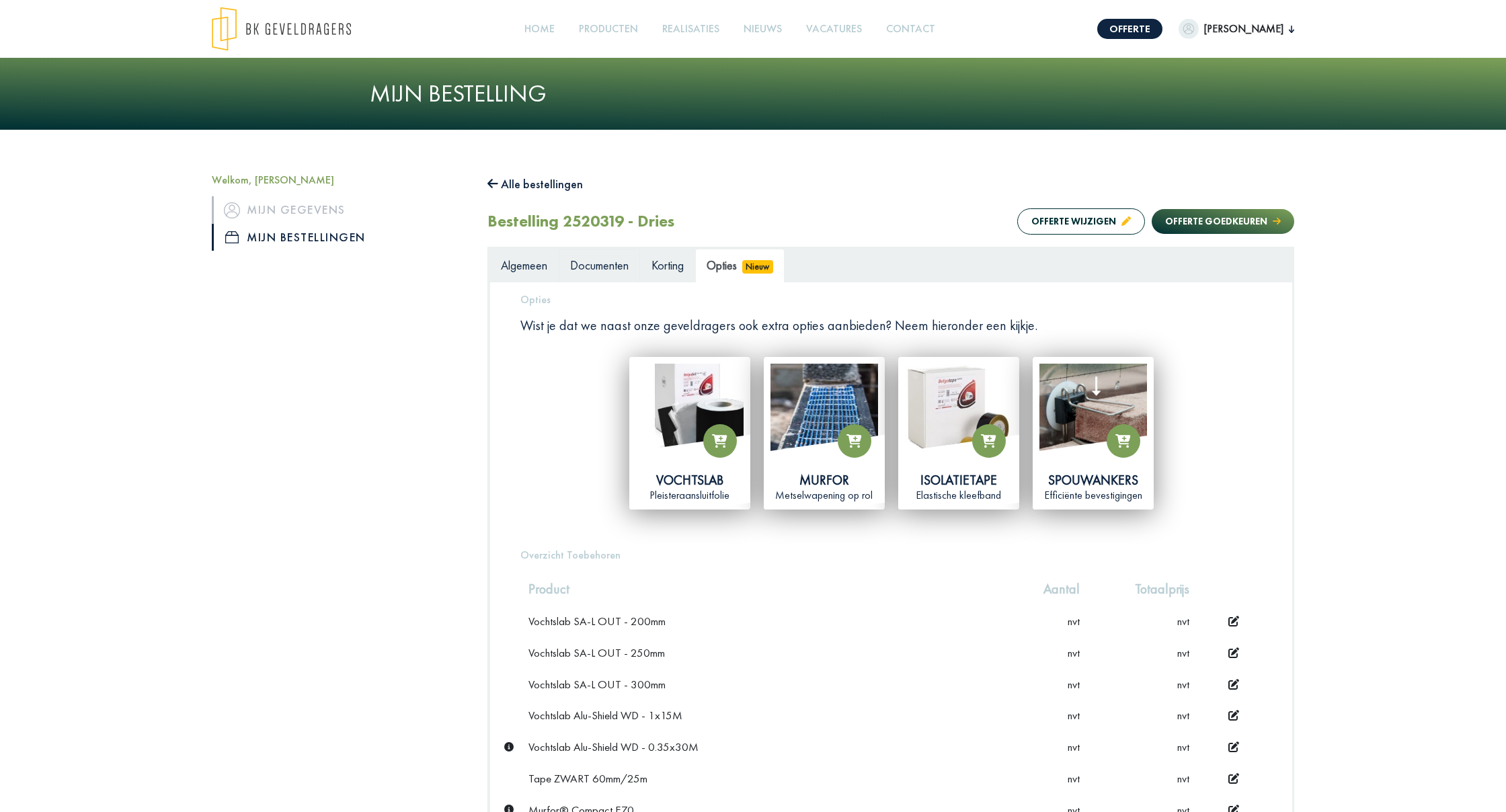 click on "Documenten" at bounding box center [599, 265] 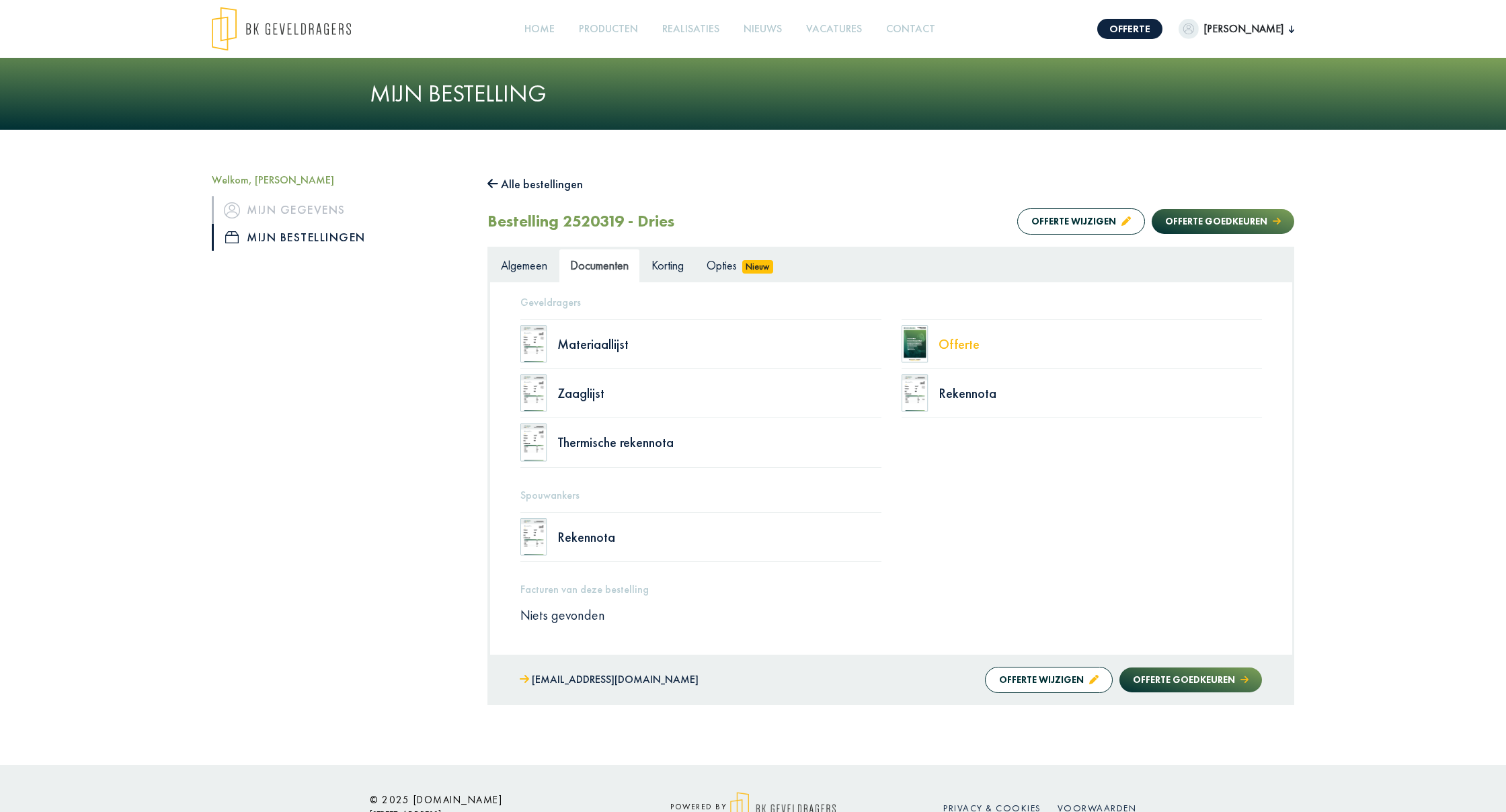 click on "Offerte" at bounding box center [1101, 344] 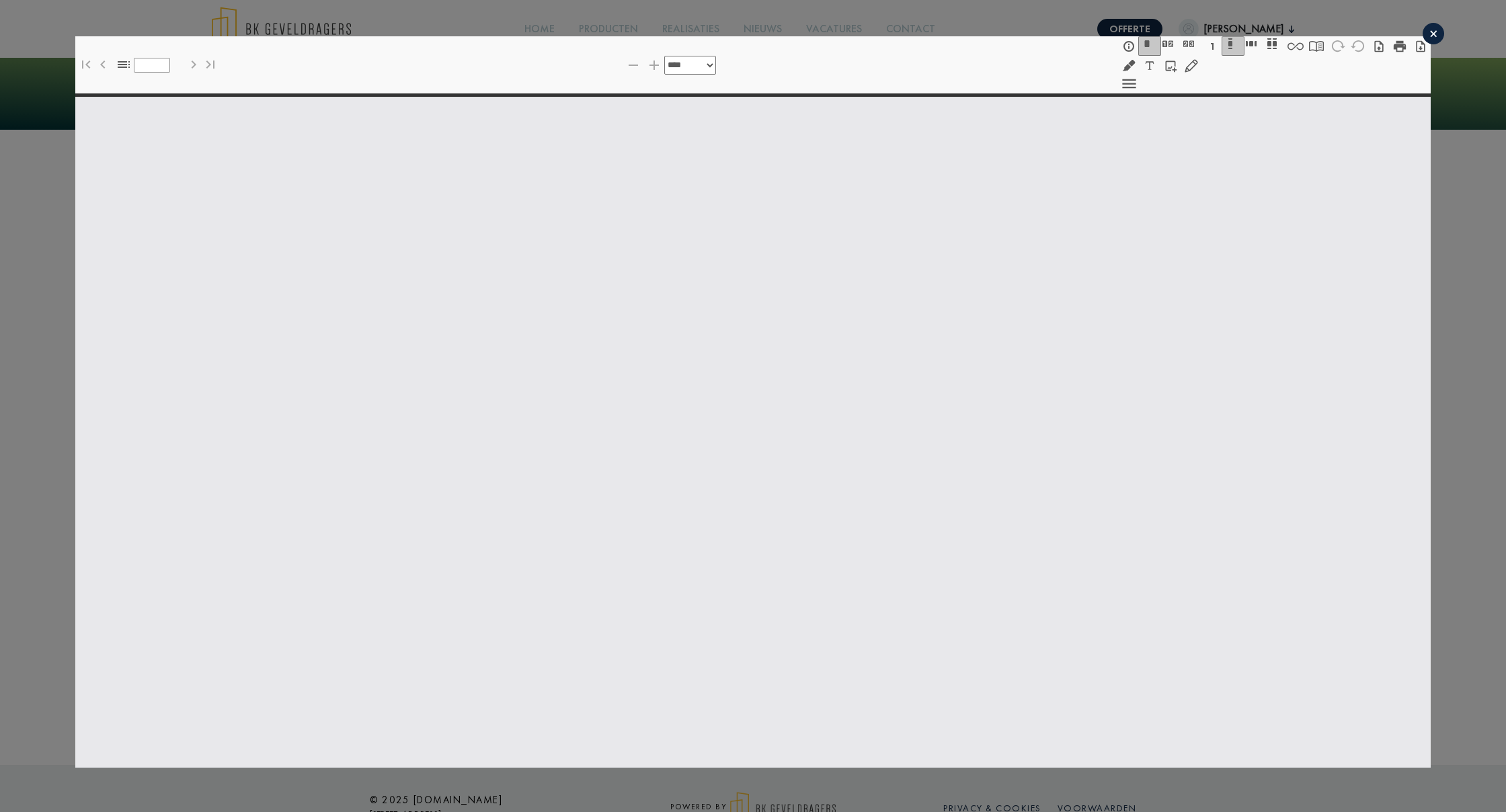 select on "******" 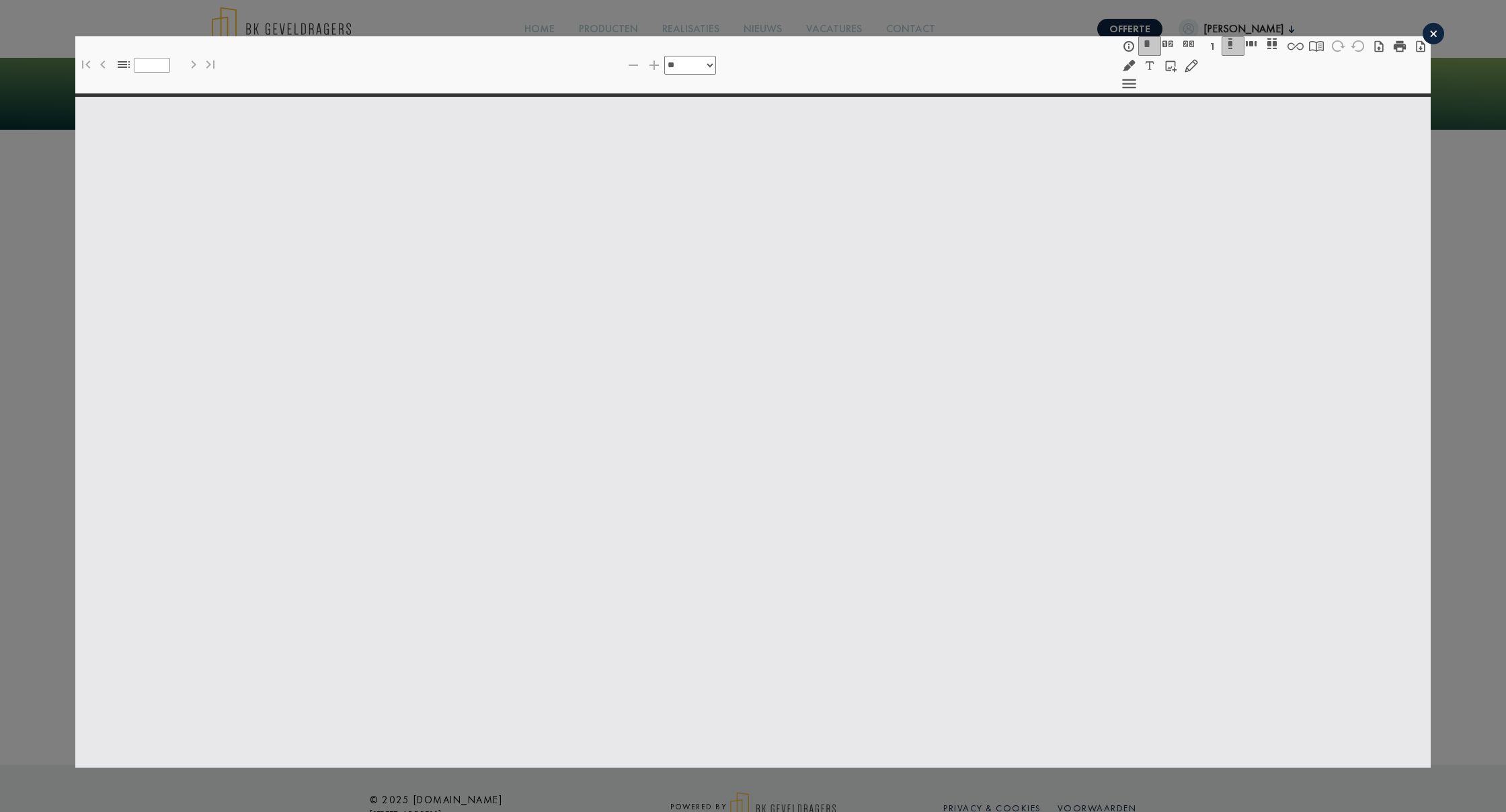 type on "*" 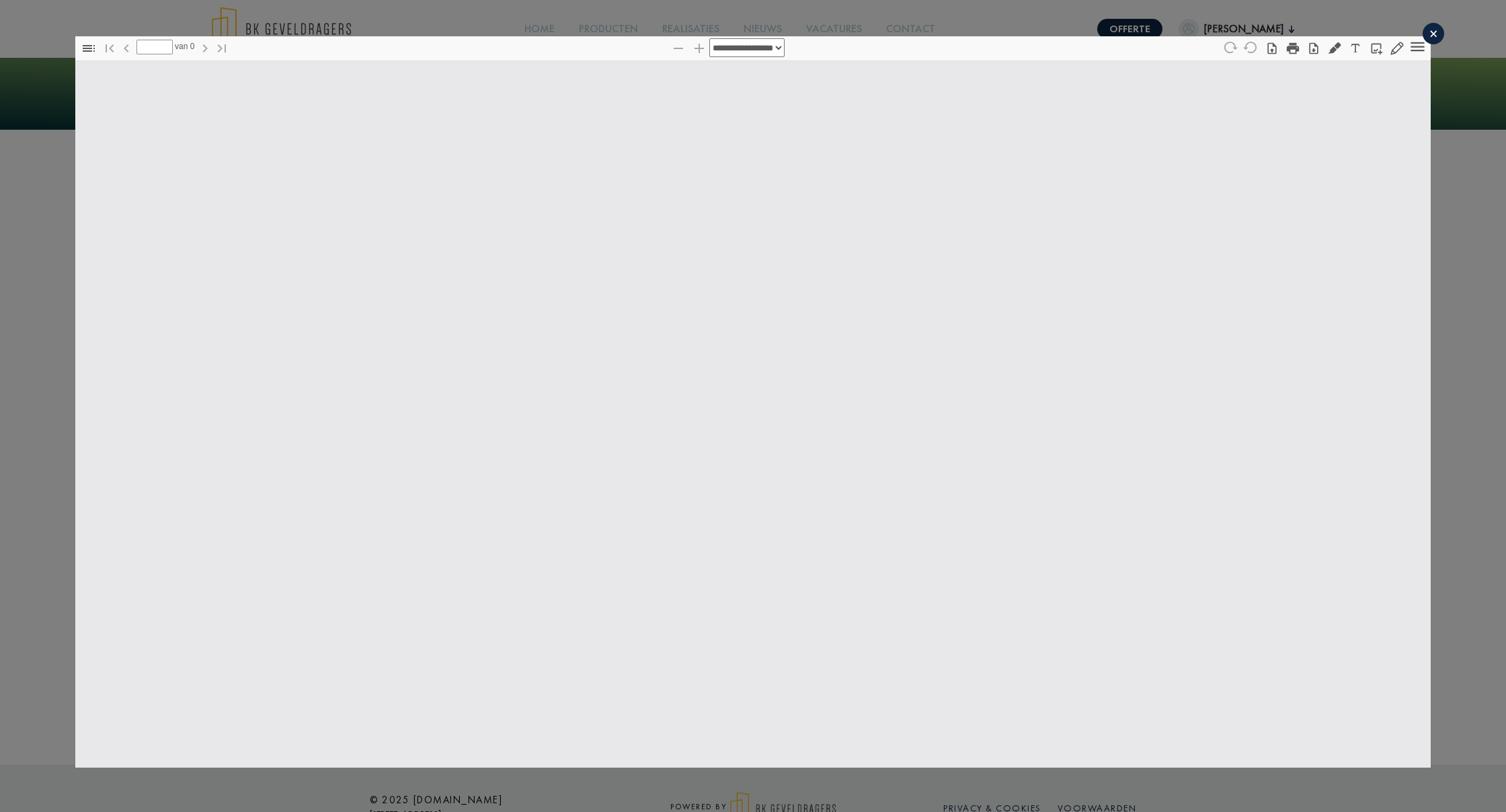 type on "*" 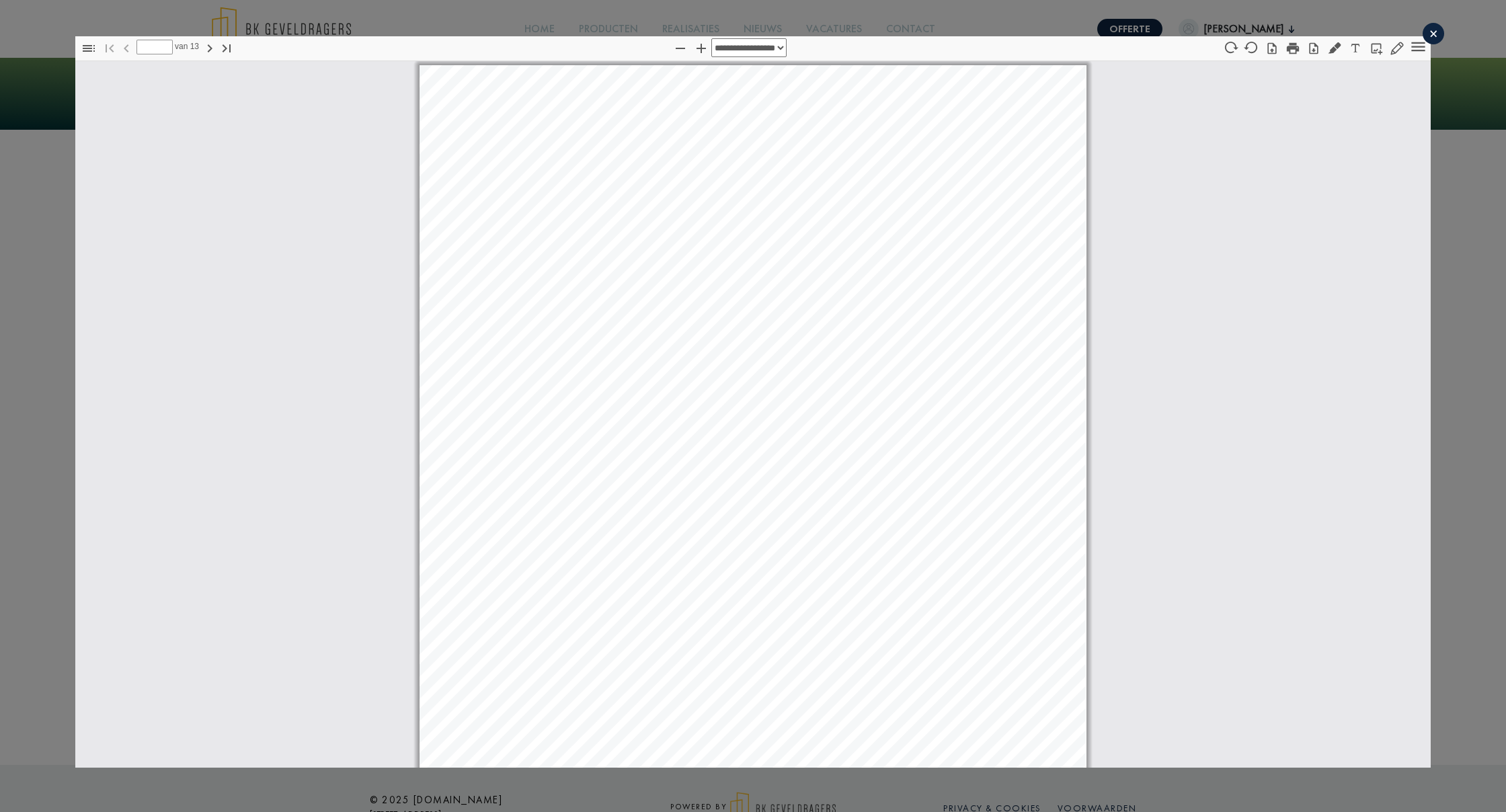 scroll, scrollTop: 7, scrollLeft: 0, axis: vertical 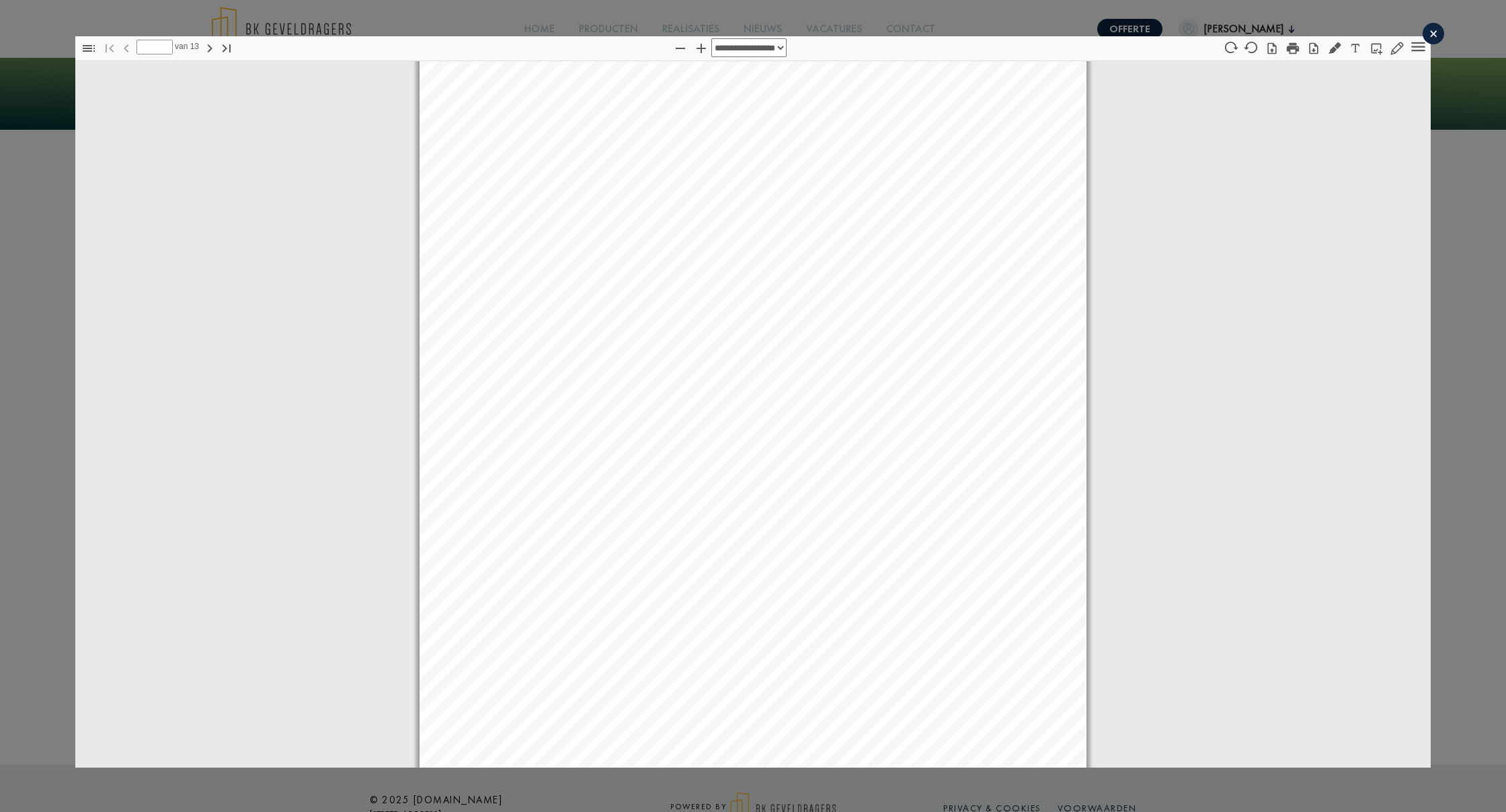 select on "****" 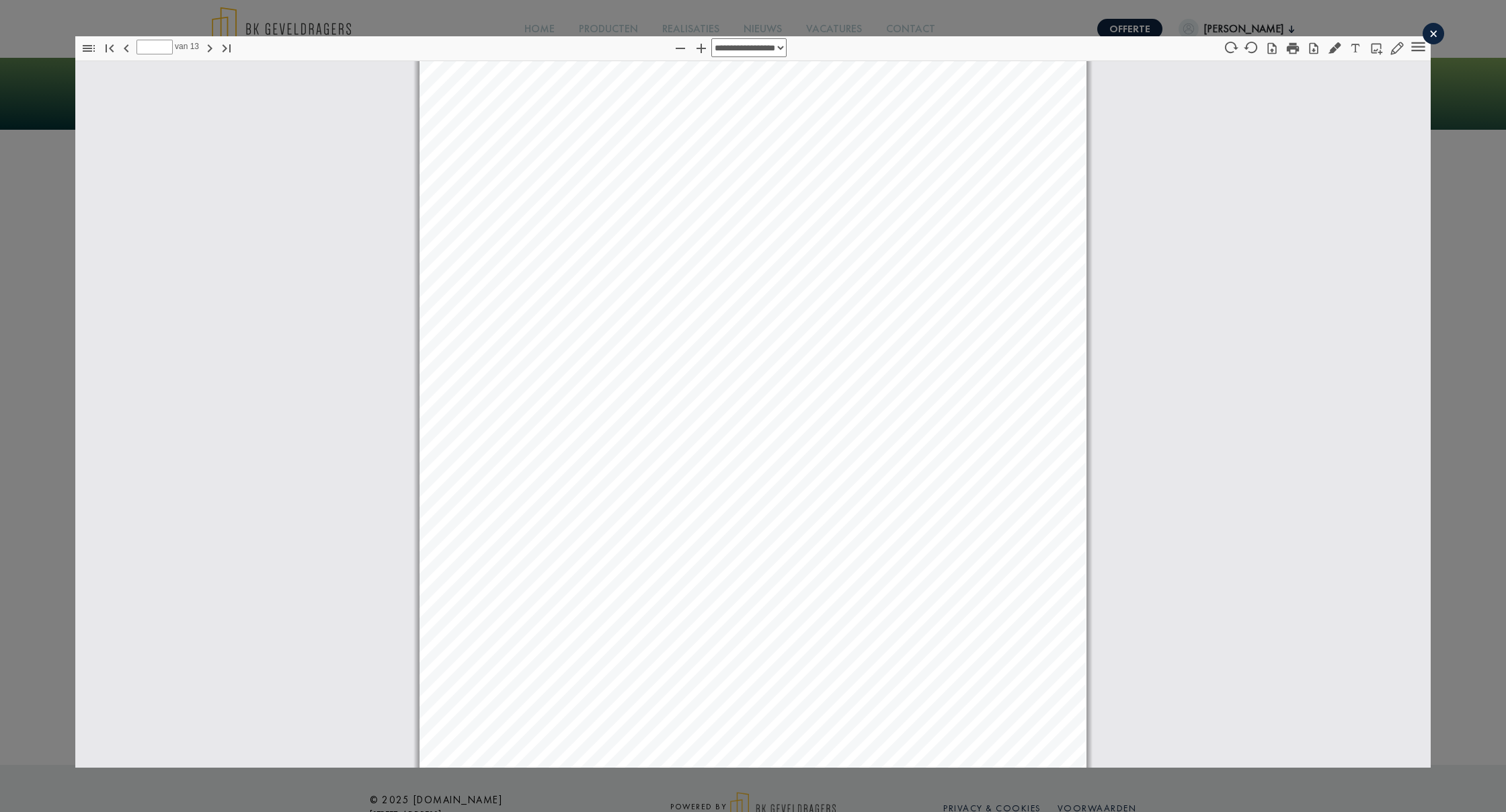 scroll, scrollTop: 10662, scrollLeft: 0, axis: vertical 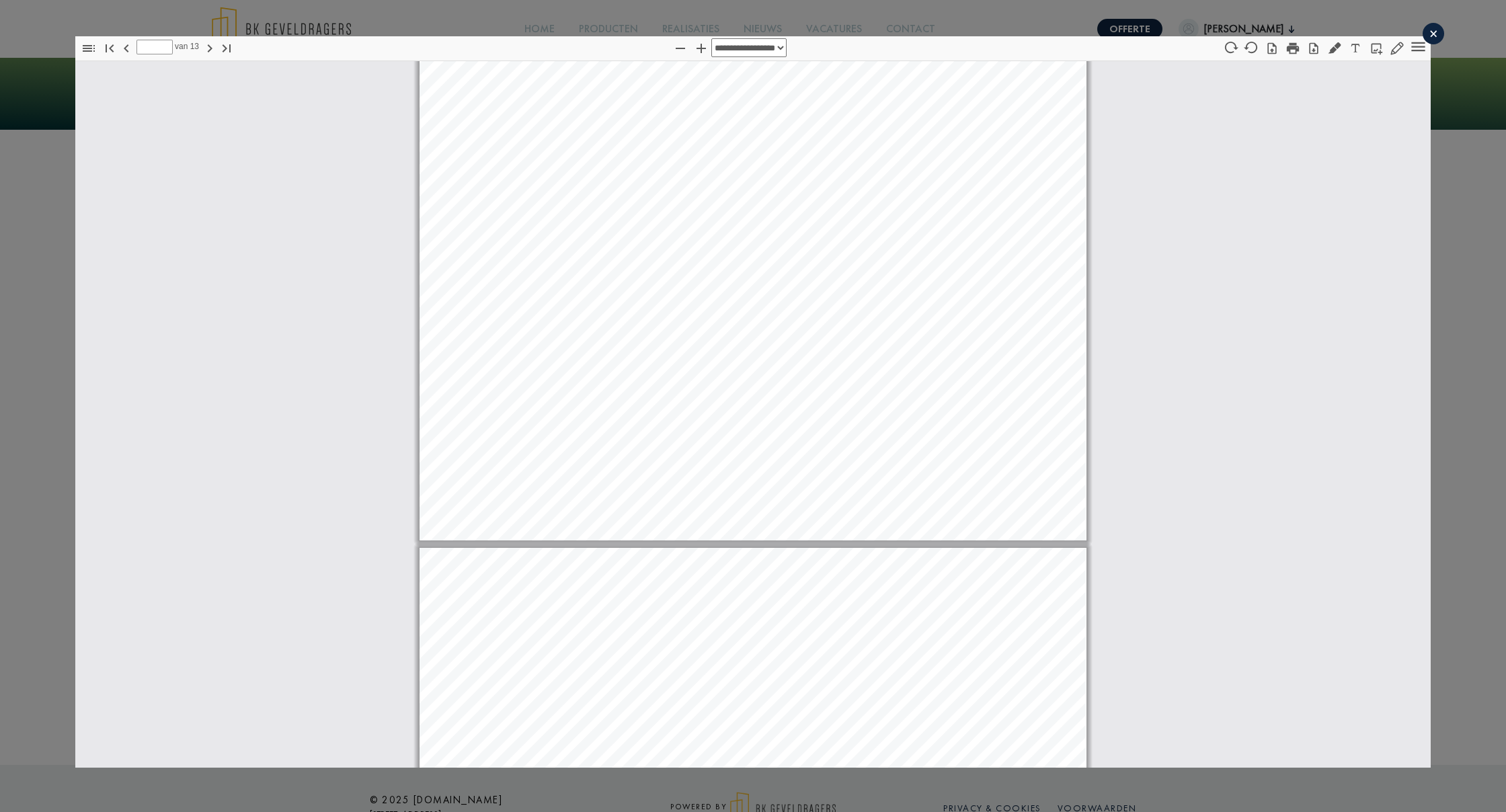 type on "*" 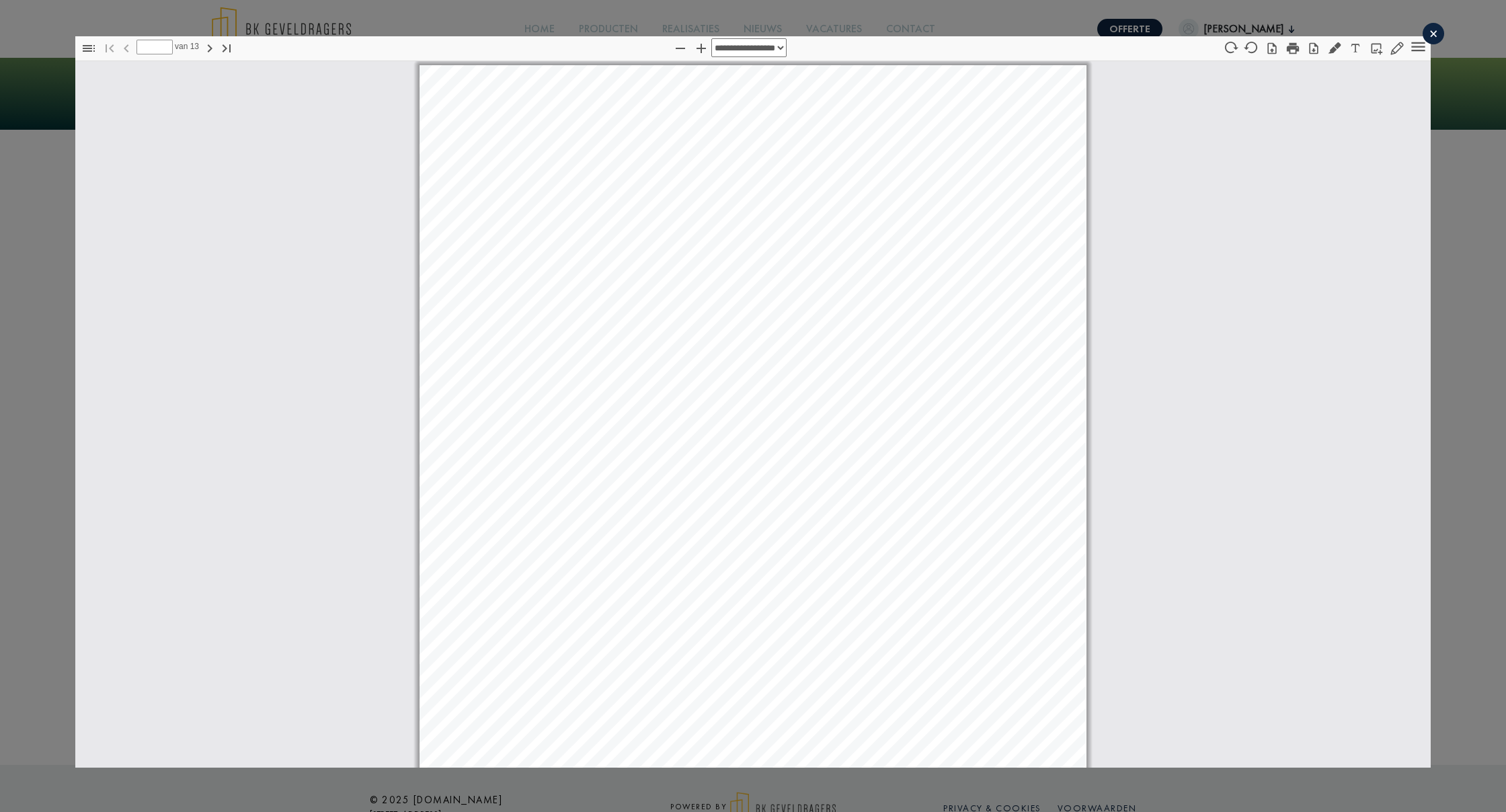 scroll, scrollTop: 0, scrollLeft: 0, axis: both 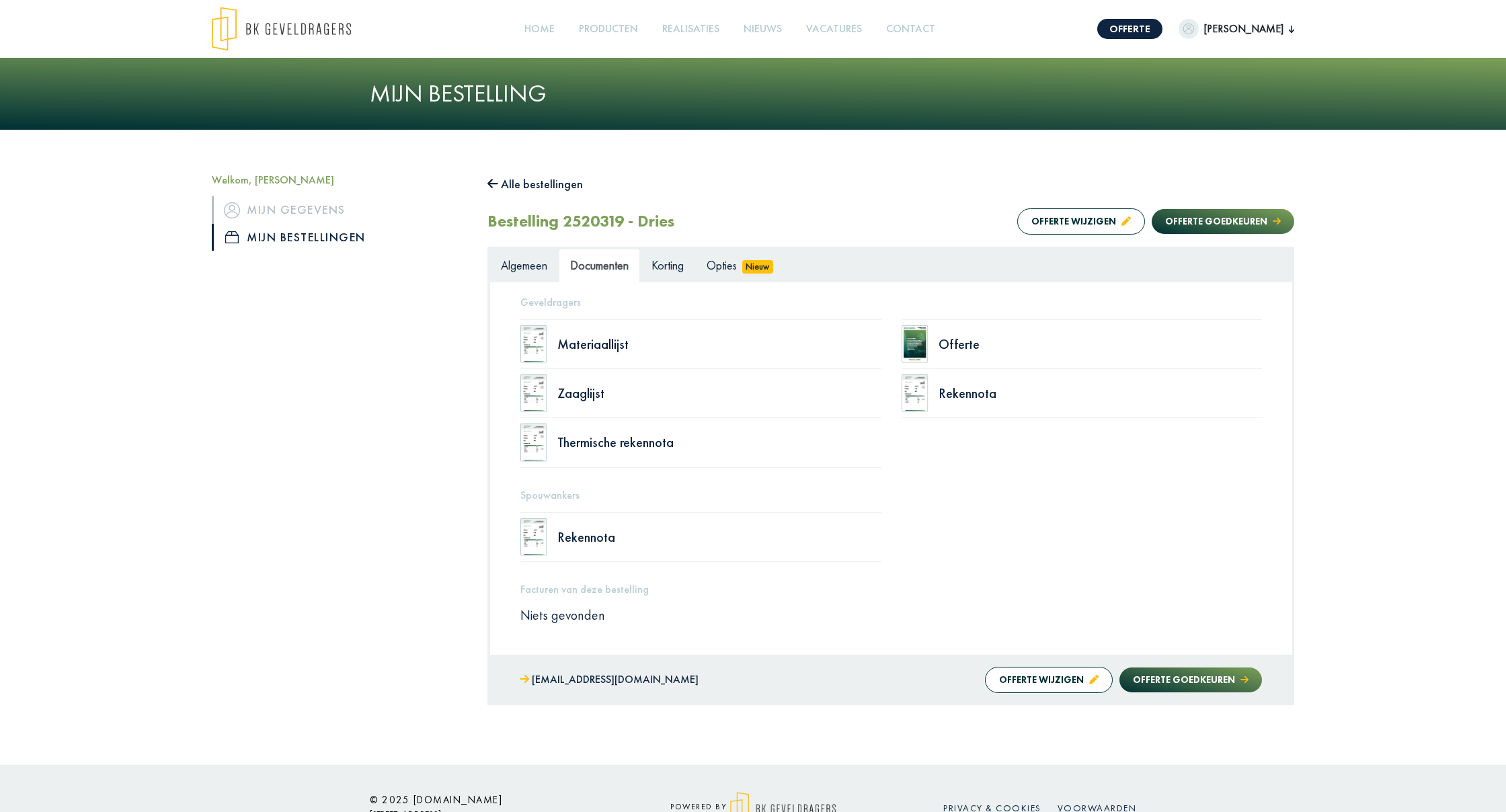 click on "Mijn bestellingen" 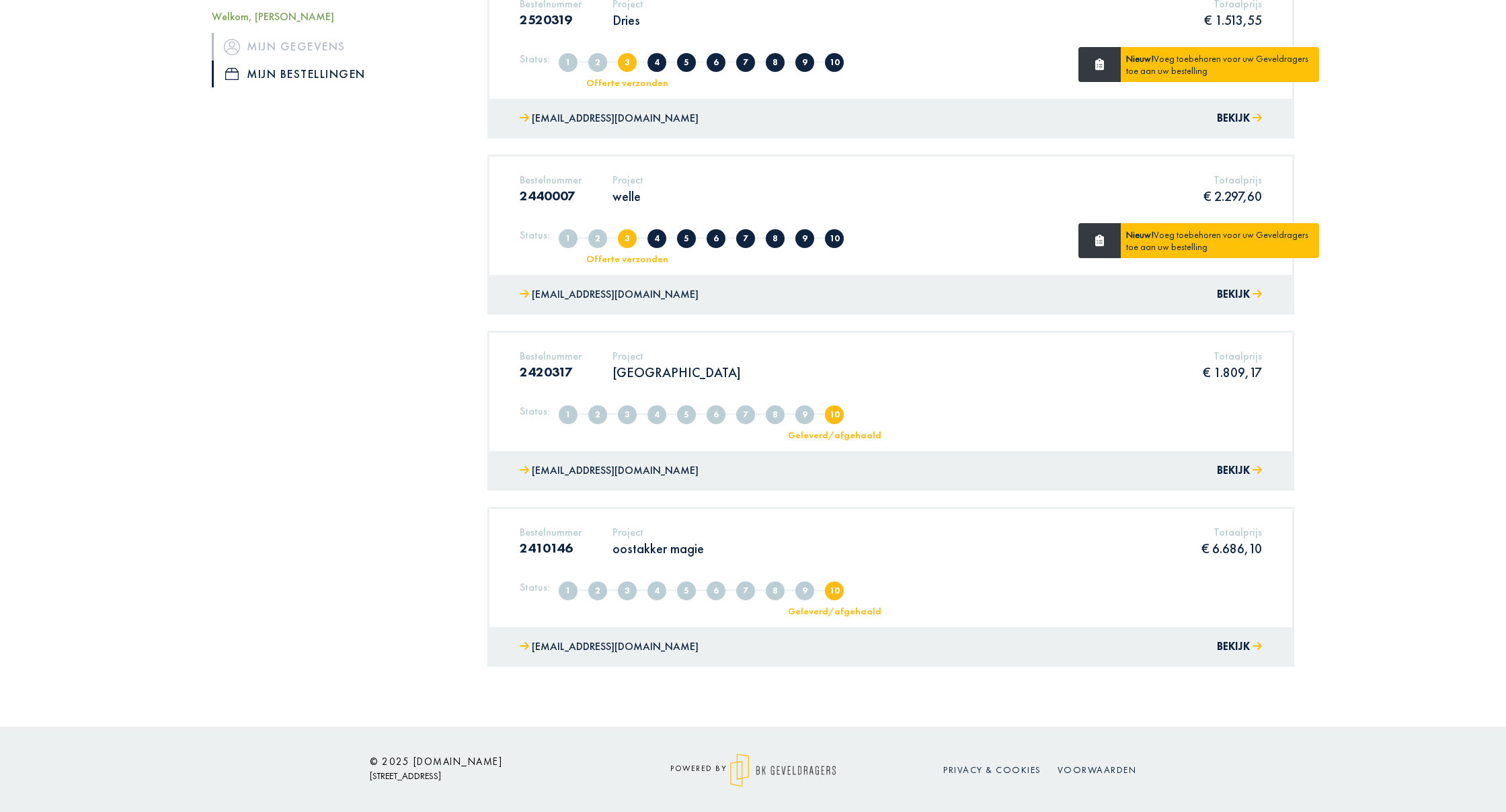 scroll, scrollTop: 252, scrollLeft: 0, axis: vertical 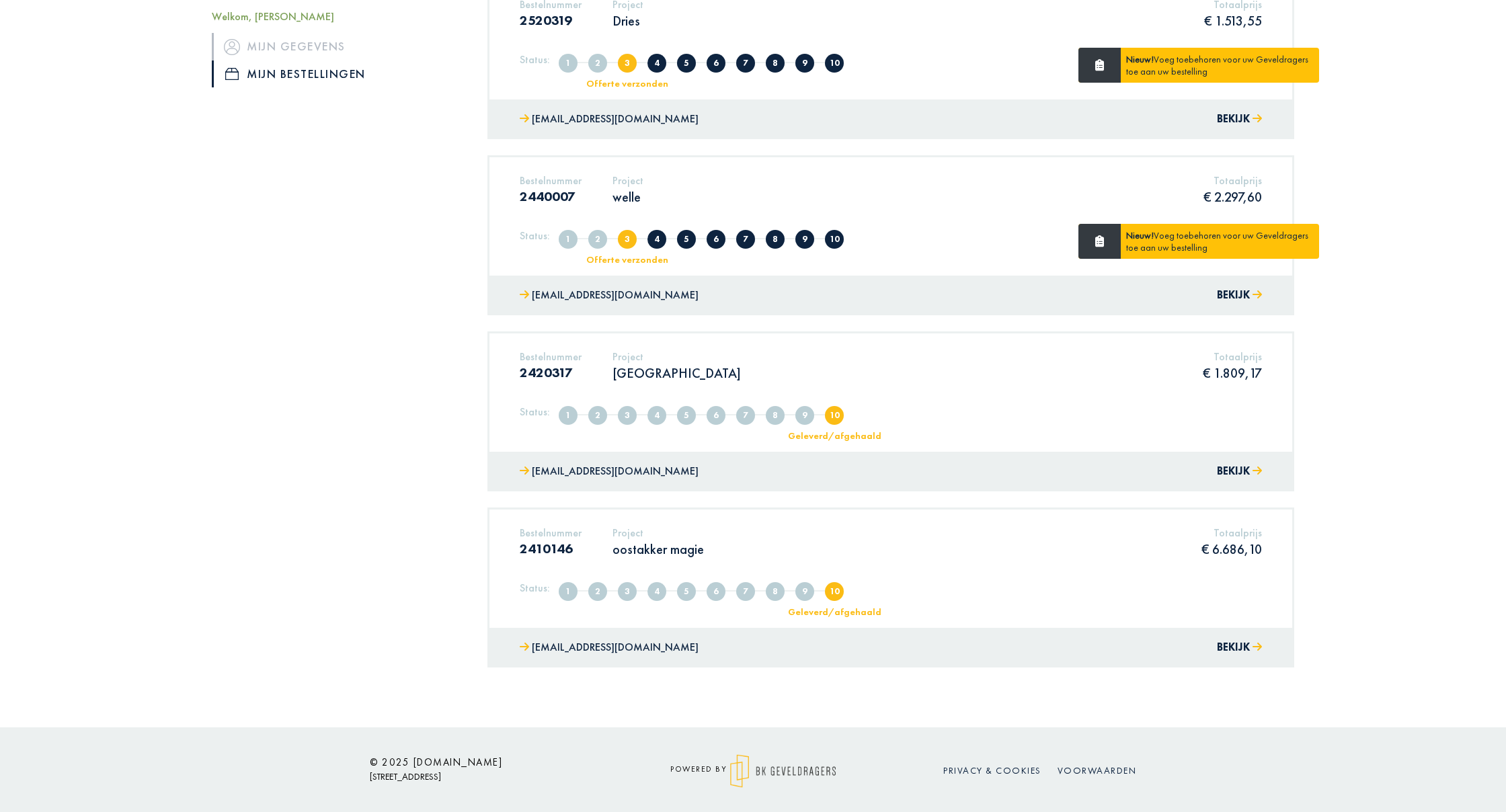 click on "Geleverd/afgehaald" 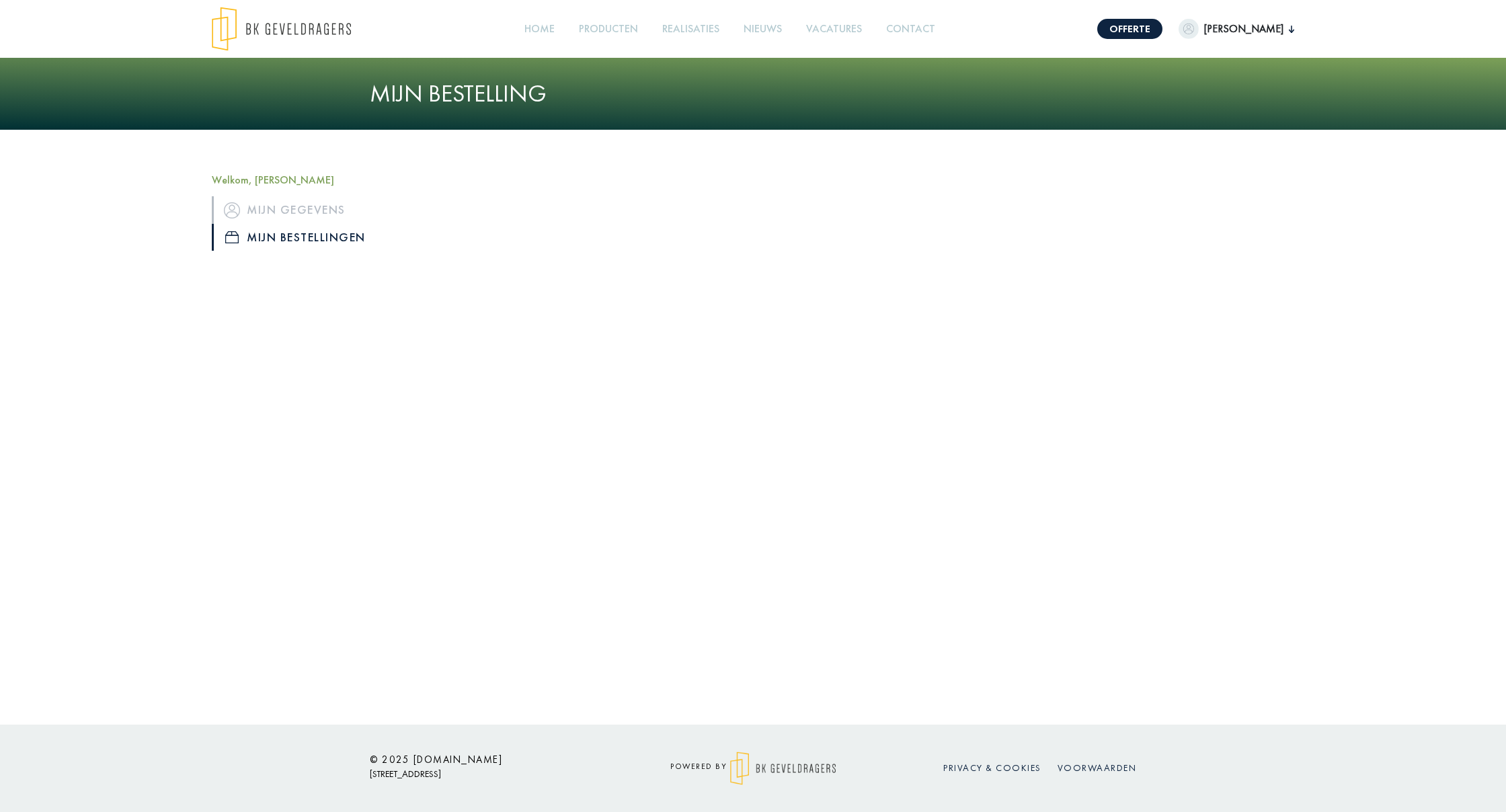 click on "Offerte [PERSON_NAME], [PERSON_NAME] gegevens   Mijn bestellingen   Afmelden  Home Producten  + HC Hybride Console CL Console Realisaties Nieuws Vacatures Contact Mijn bestelling Welkom, [PERSON_NAME] gegevens   Mijn bestellingen" 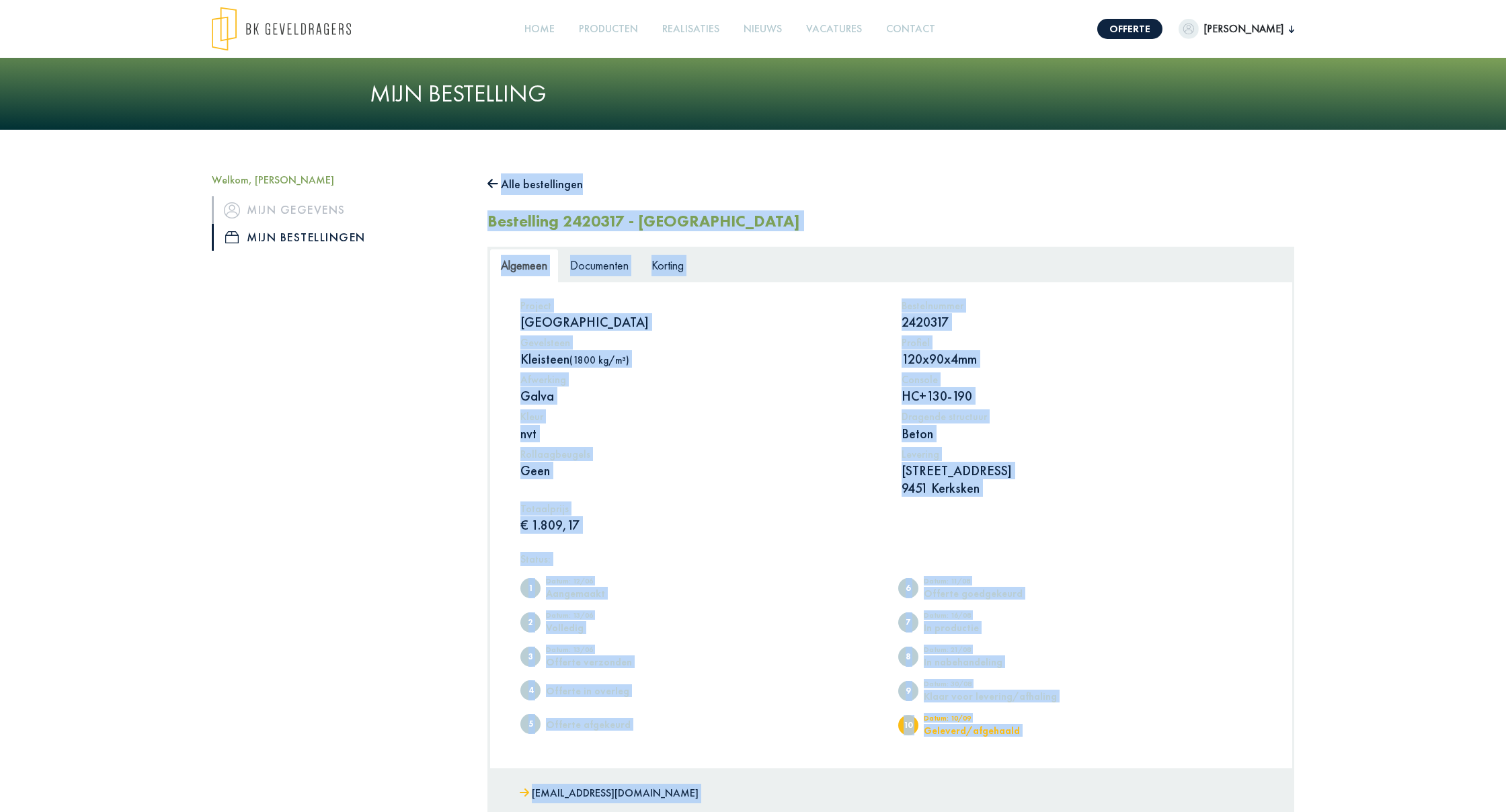 click on "Project Kerksken  [STREET_ADDRESS]  Kleisteen  (1800 kg/m³) Profiel 120x90x4mm Afwerking  Galva  Console  HC+130-190  Kleur nvt Dragende structuur Beton Rollaagbeugels  [STREET_ADDRESS]  Totaalprijs  € 1.809,17" at bounding box center [891, 419] 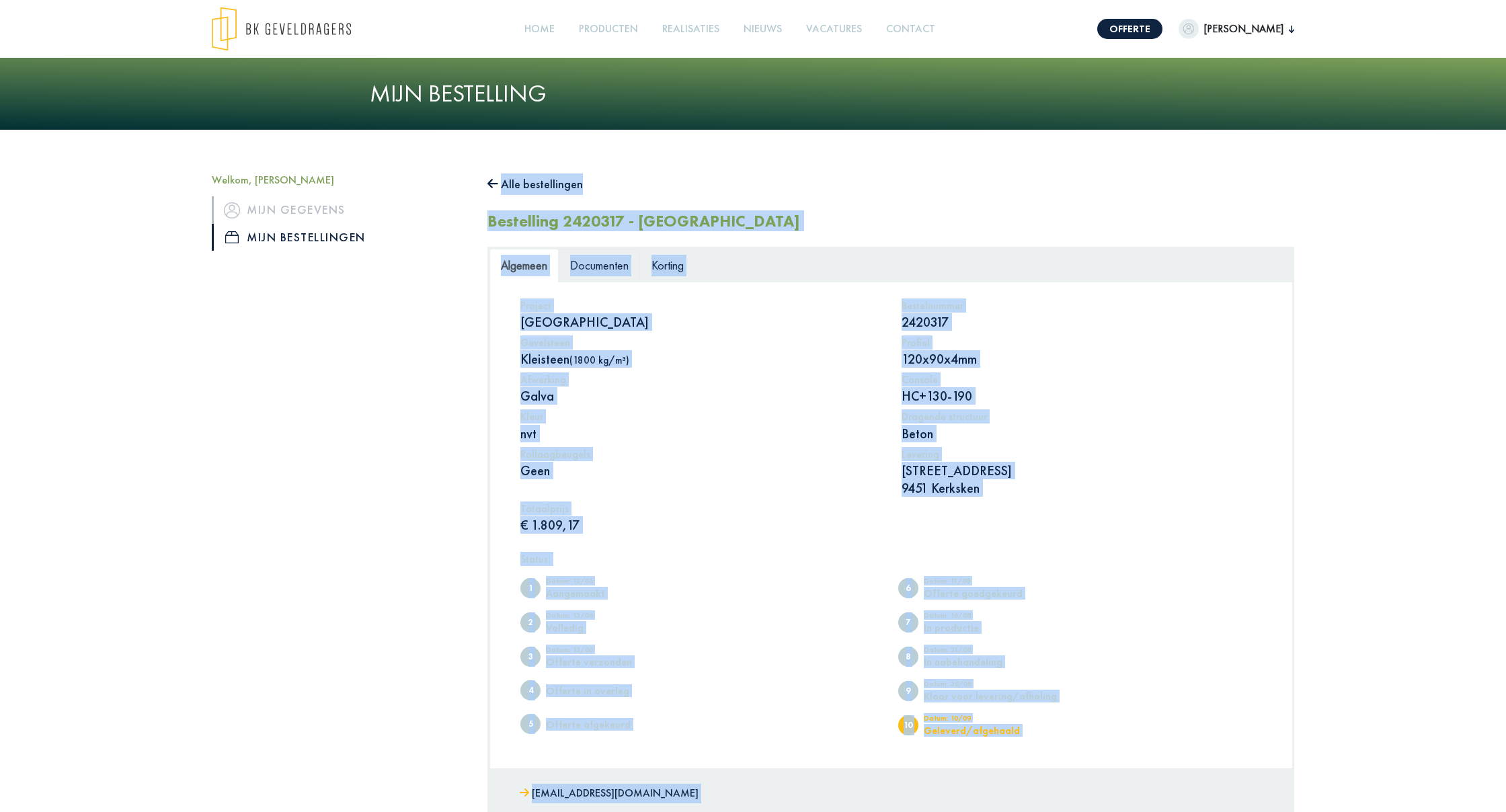 click on "Documenten" at bounding box center (599, 265) 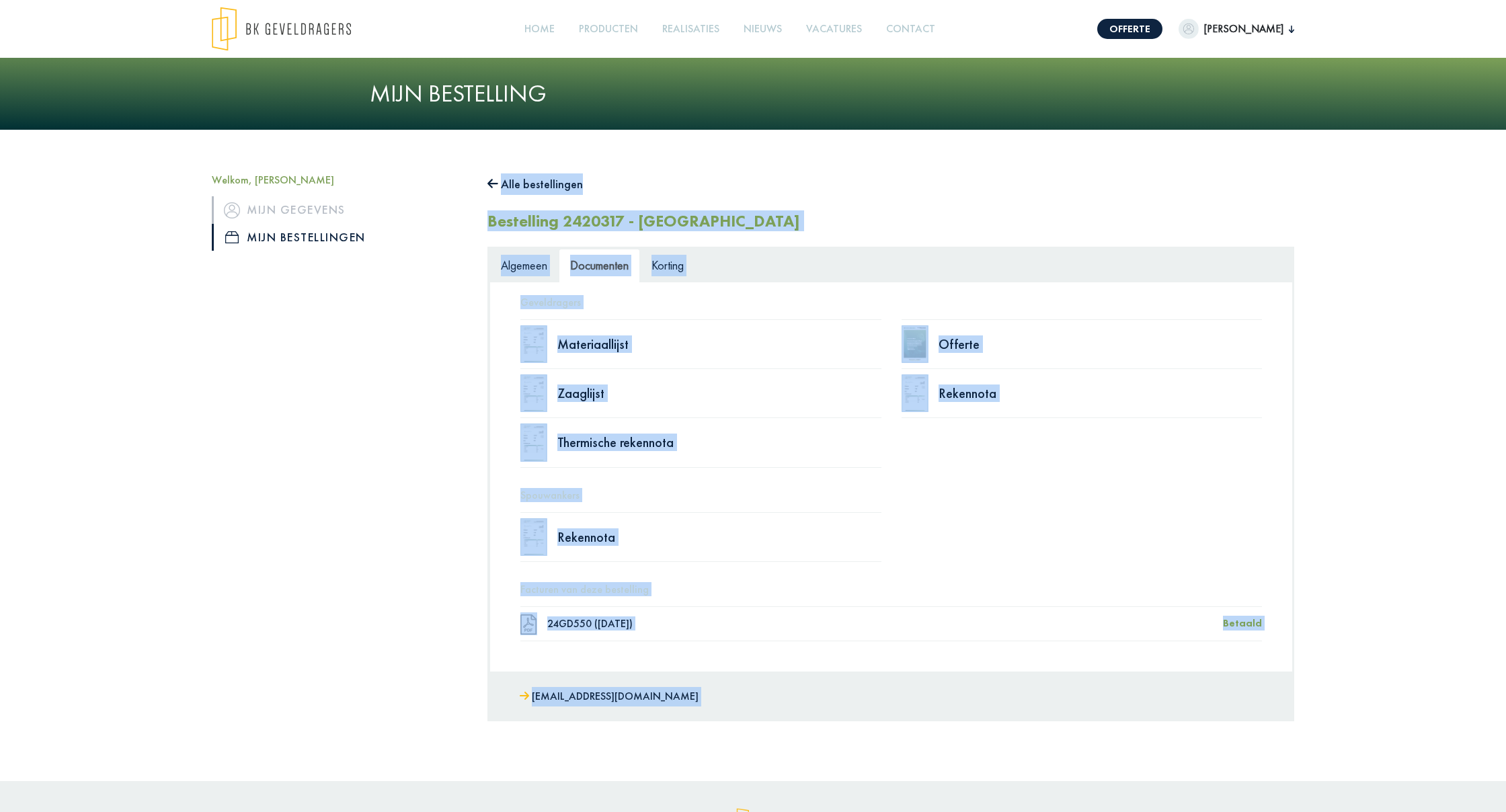 click on "Mijn bestellingen" 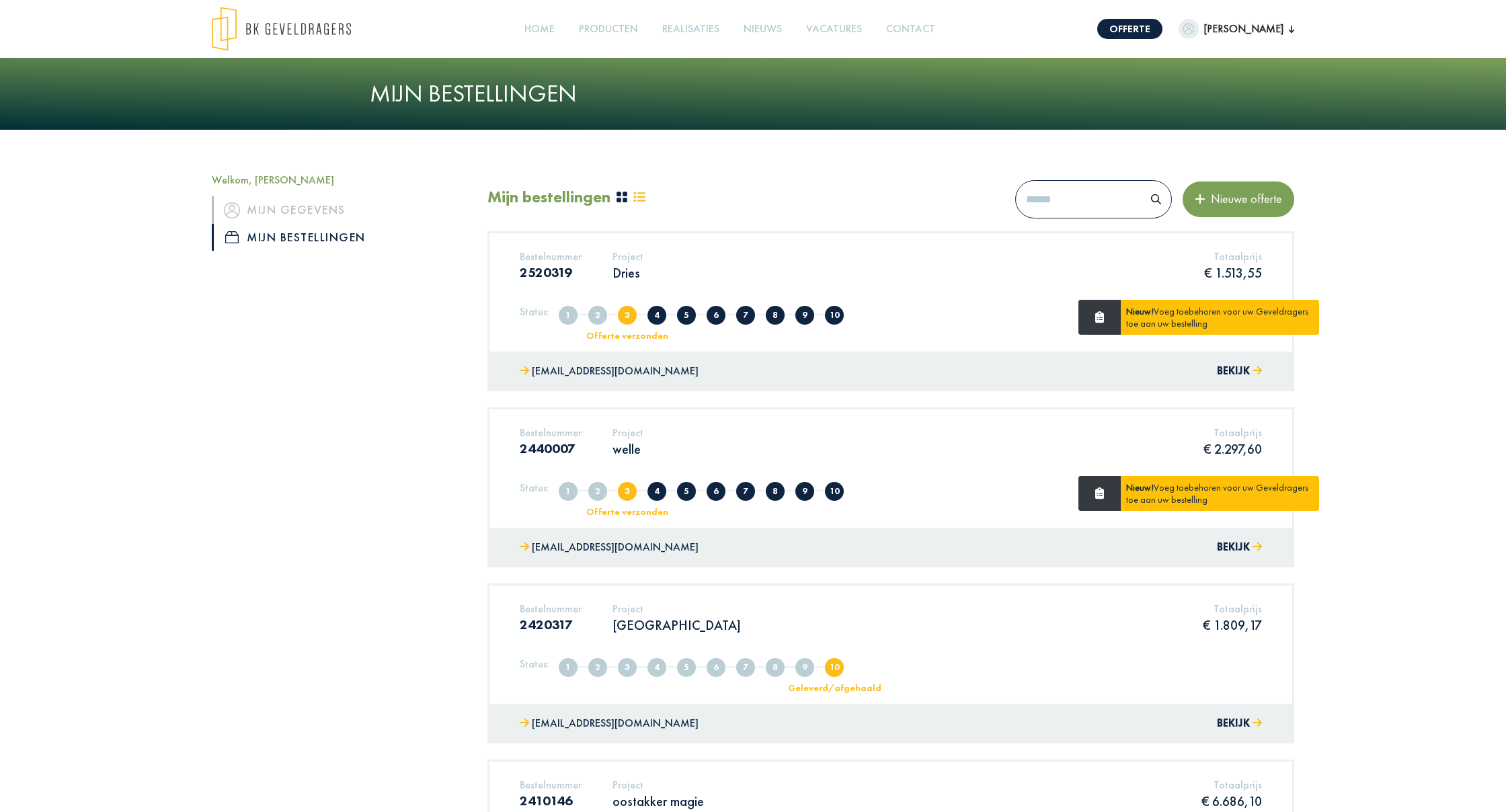 click on "2520319" 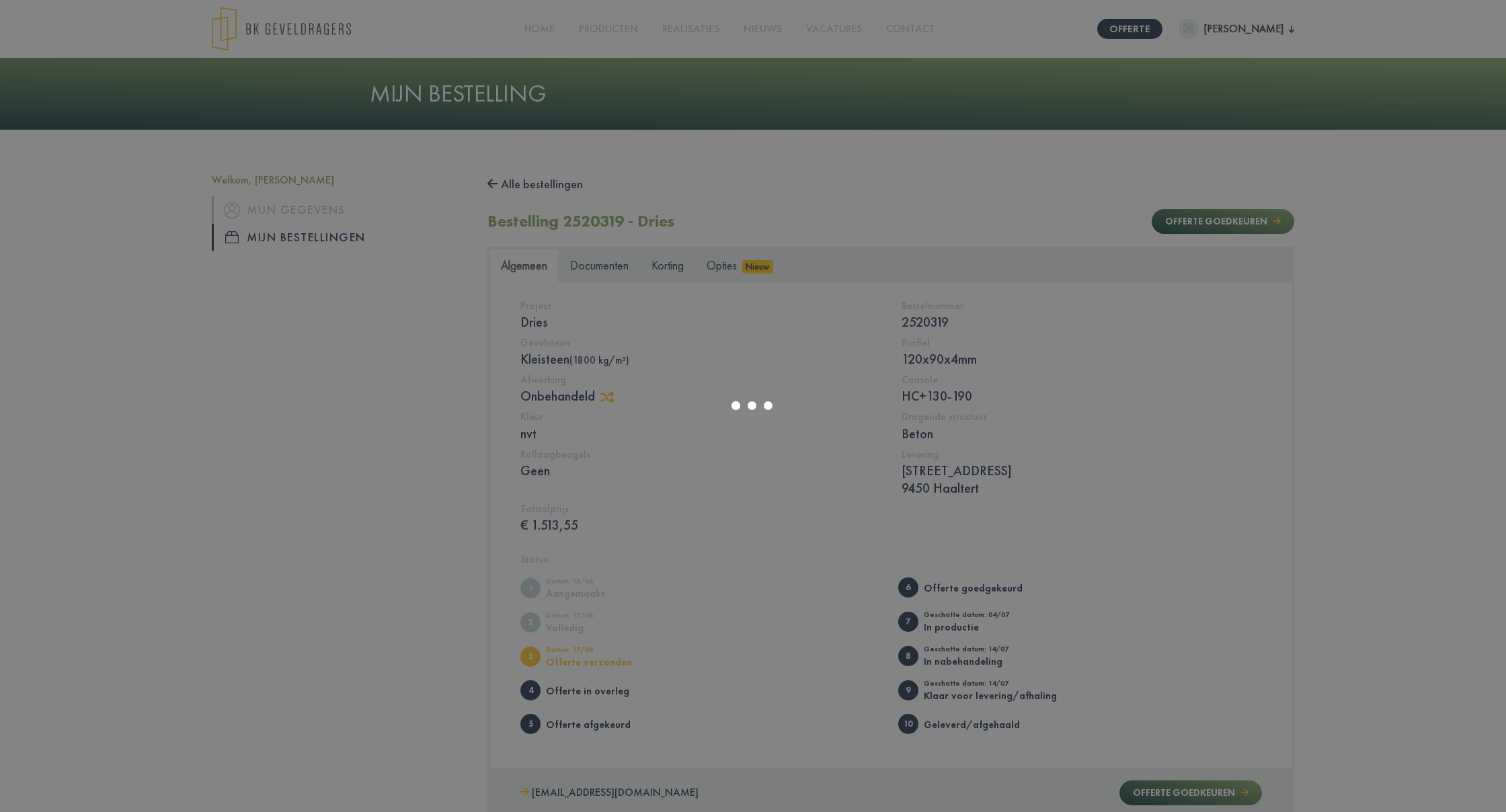click at bounding box center [753, 406] 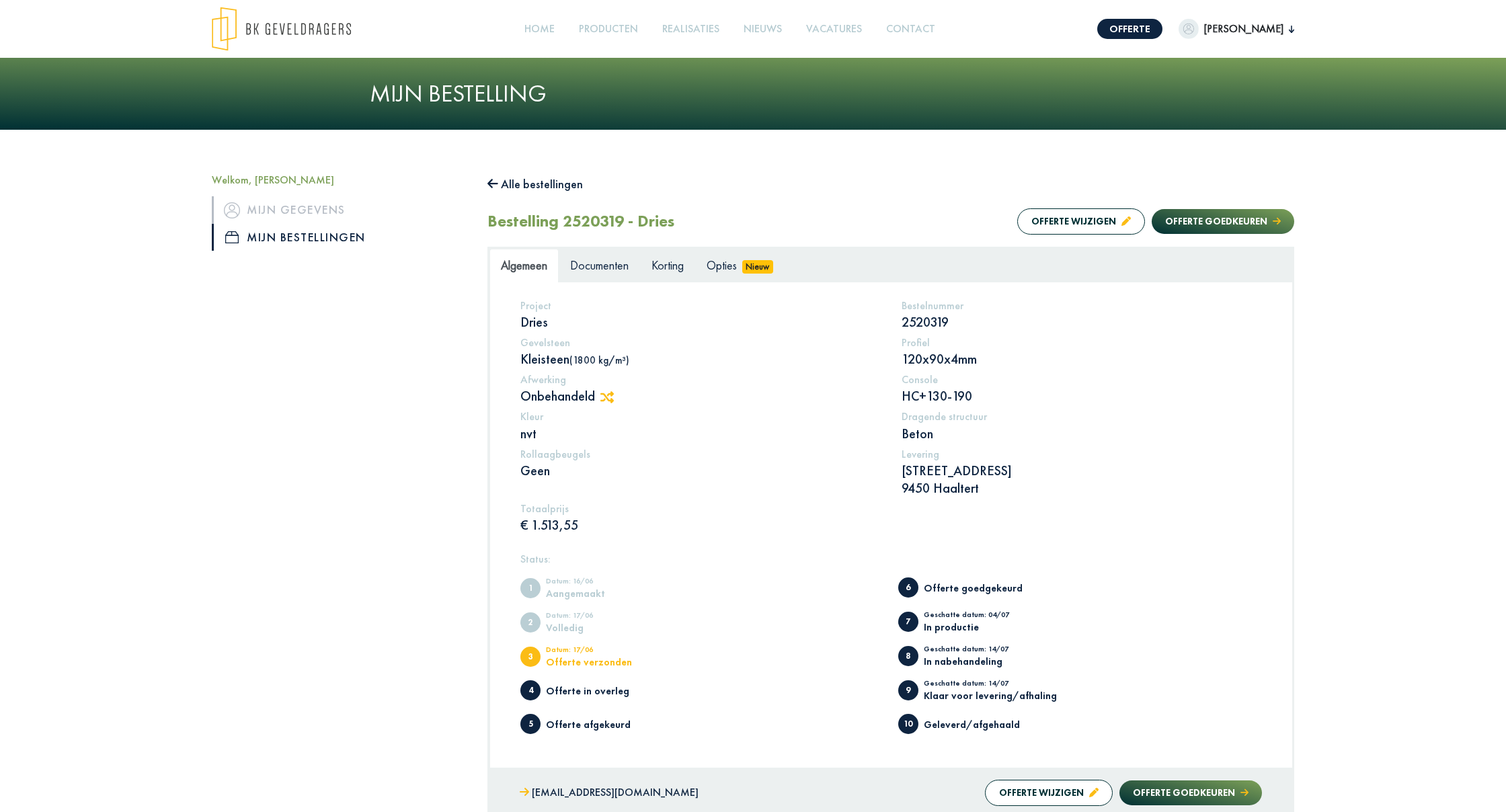 click 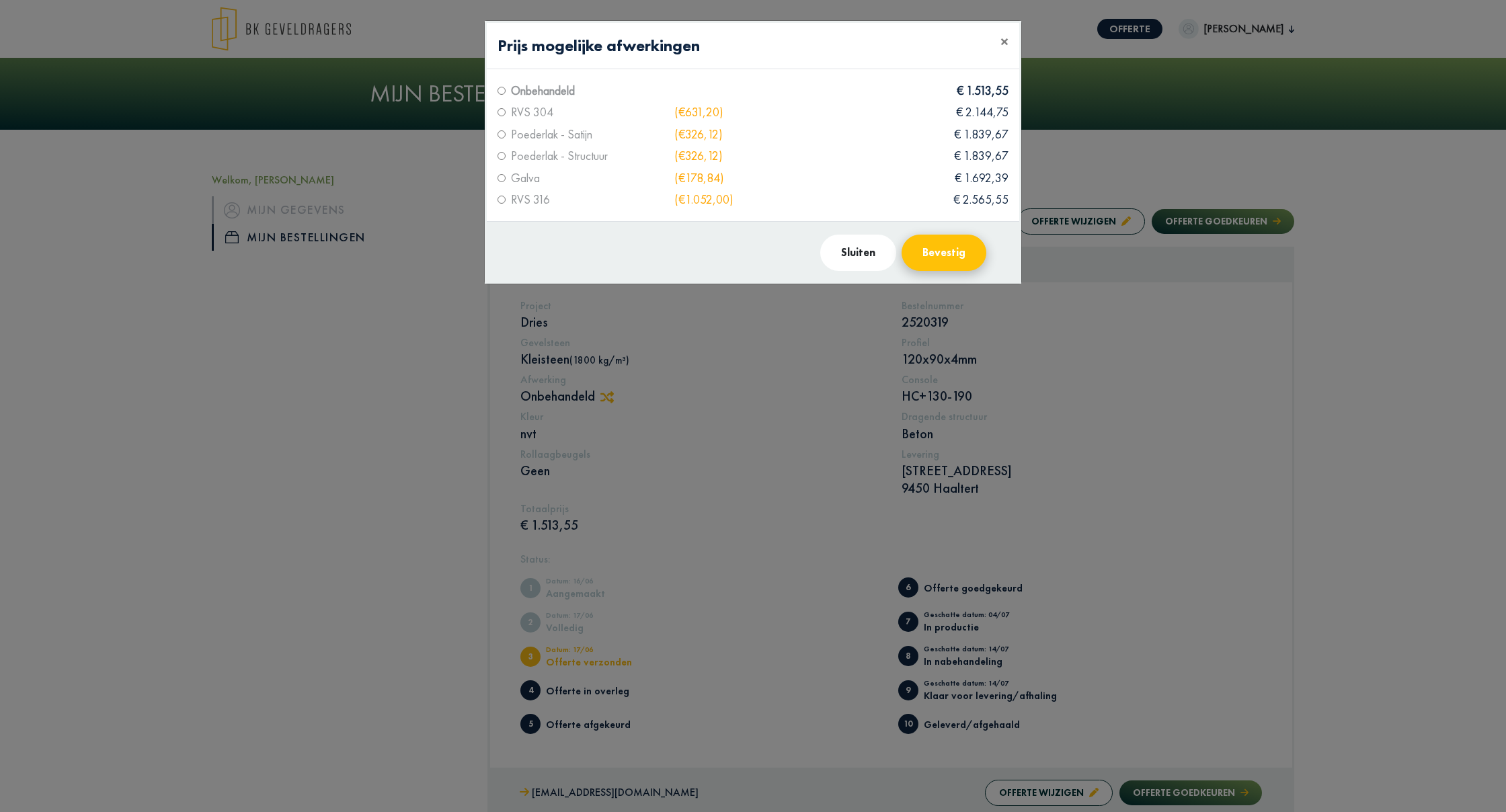 click on "Bevestig" 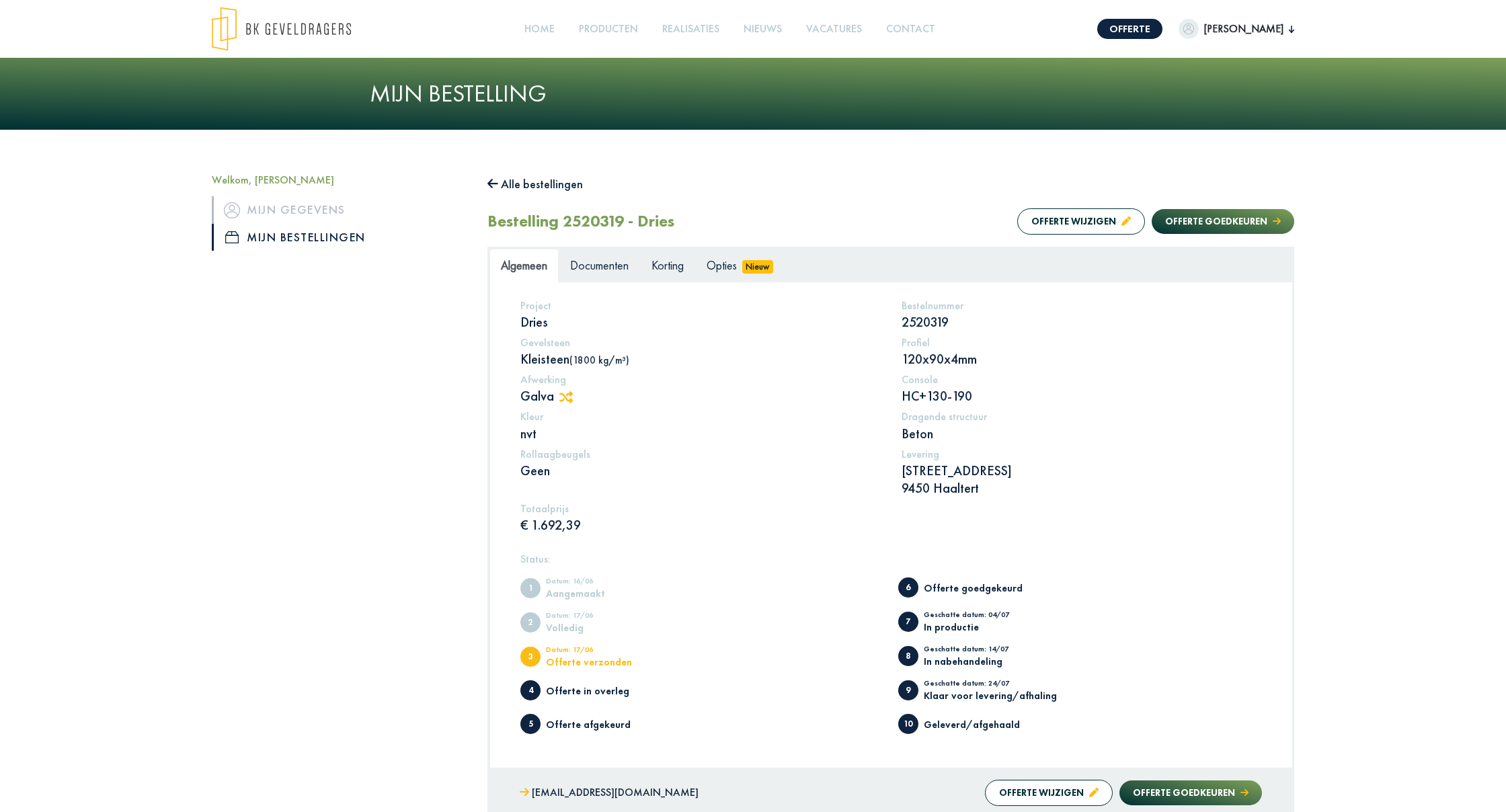 scroll, scrollTop: 0, scrollLeft: 0, axis: both 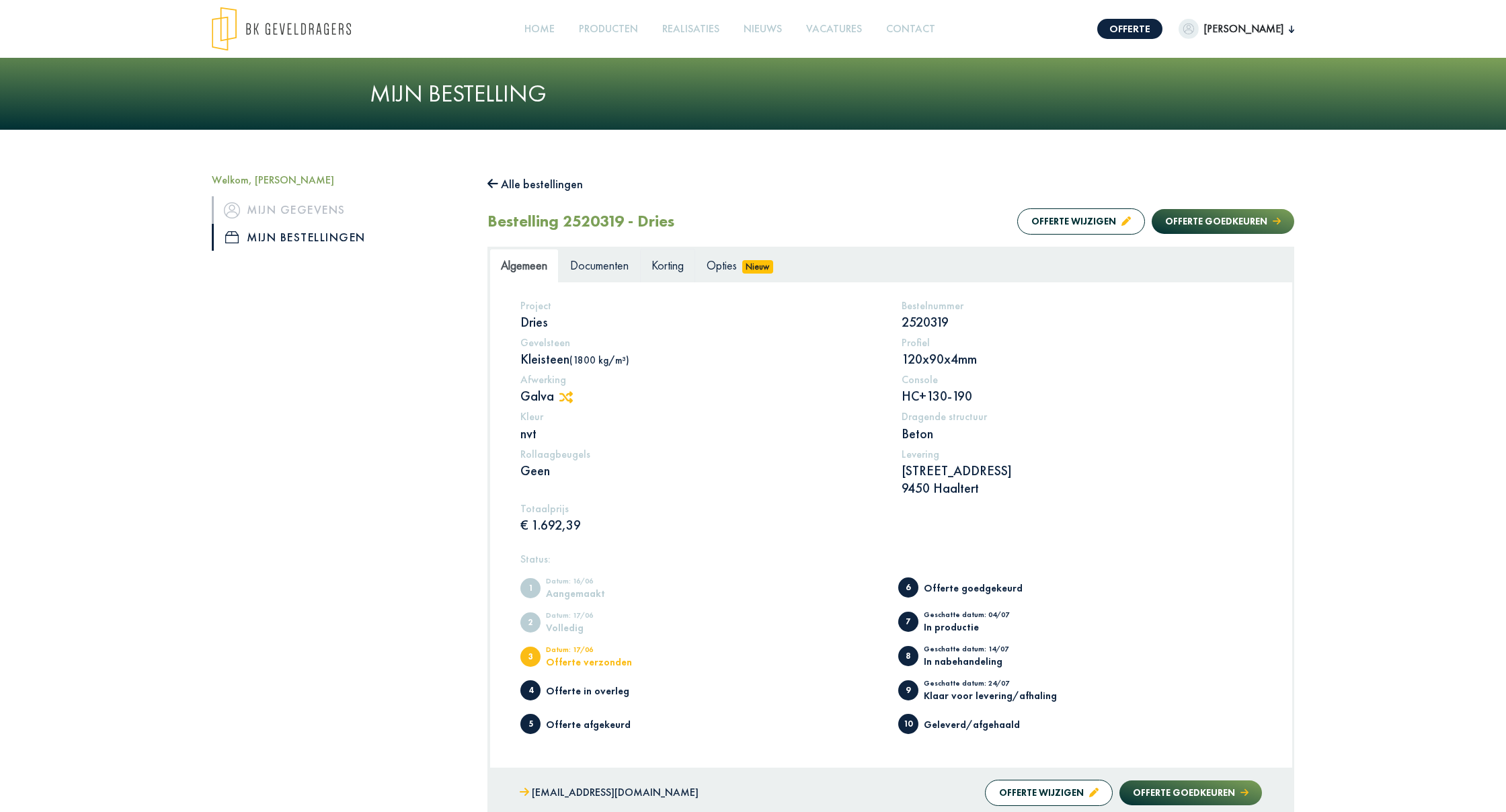 drag, startPoint x: 688, startPoint y: 268, endPoint x: 695, endPoint y: 265, distance: 7.615773 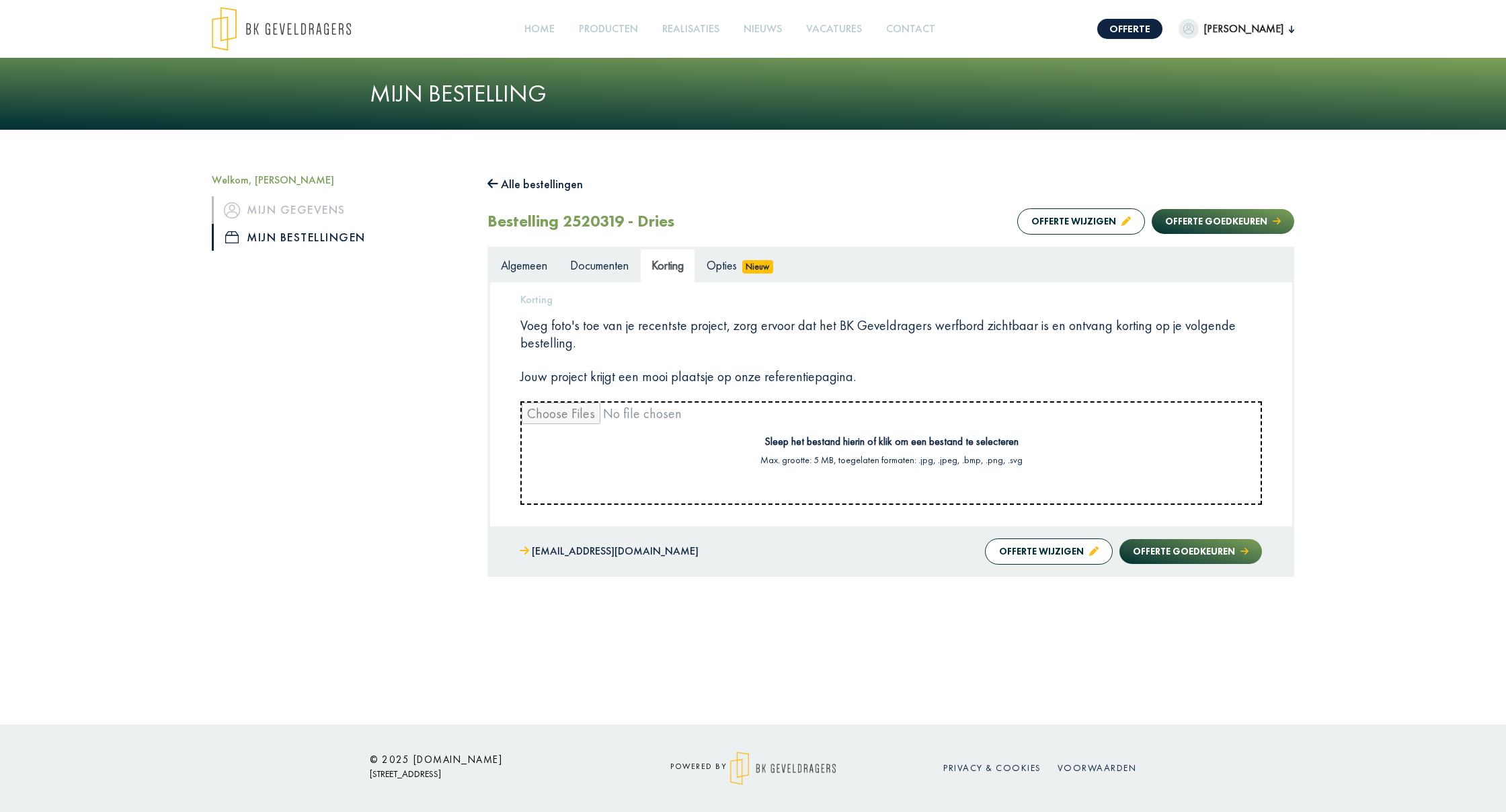 click at bounding box center [891, 453] 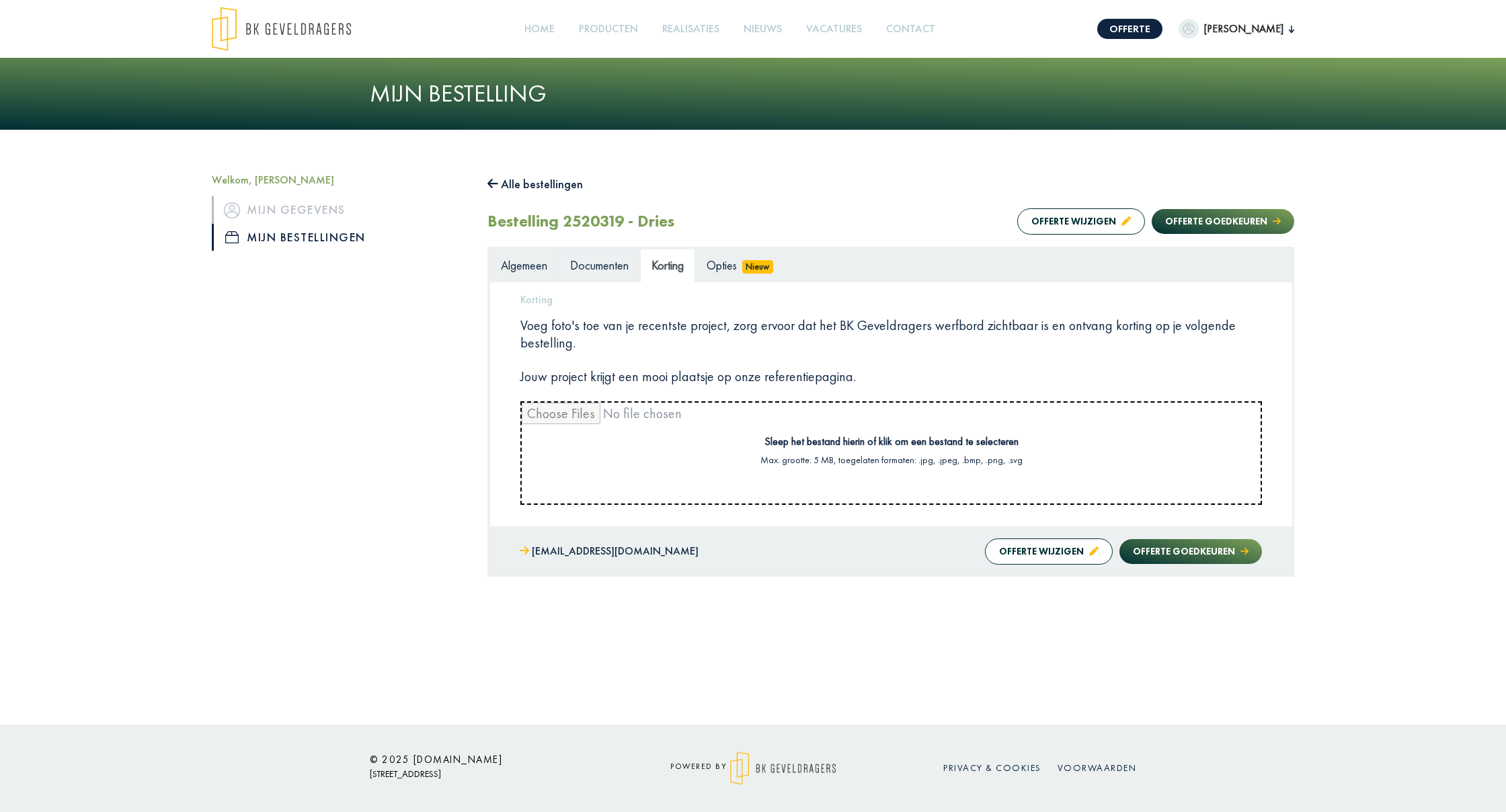 click on "Documenten" at bounding box center (599, 265) 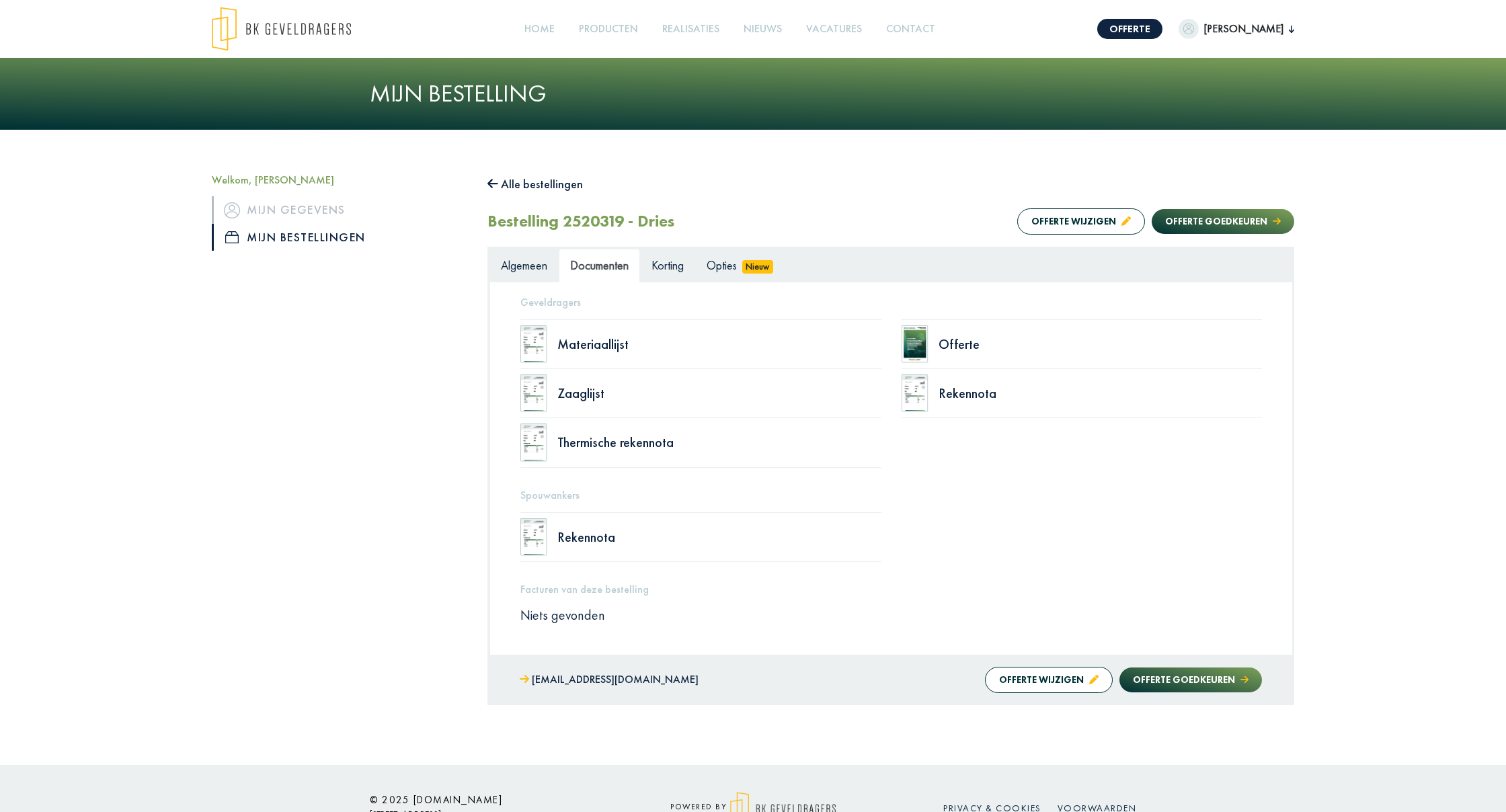 click on "Zaaglijst" at bounding box center [701, 393] 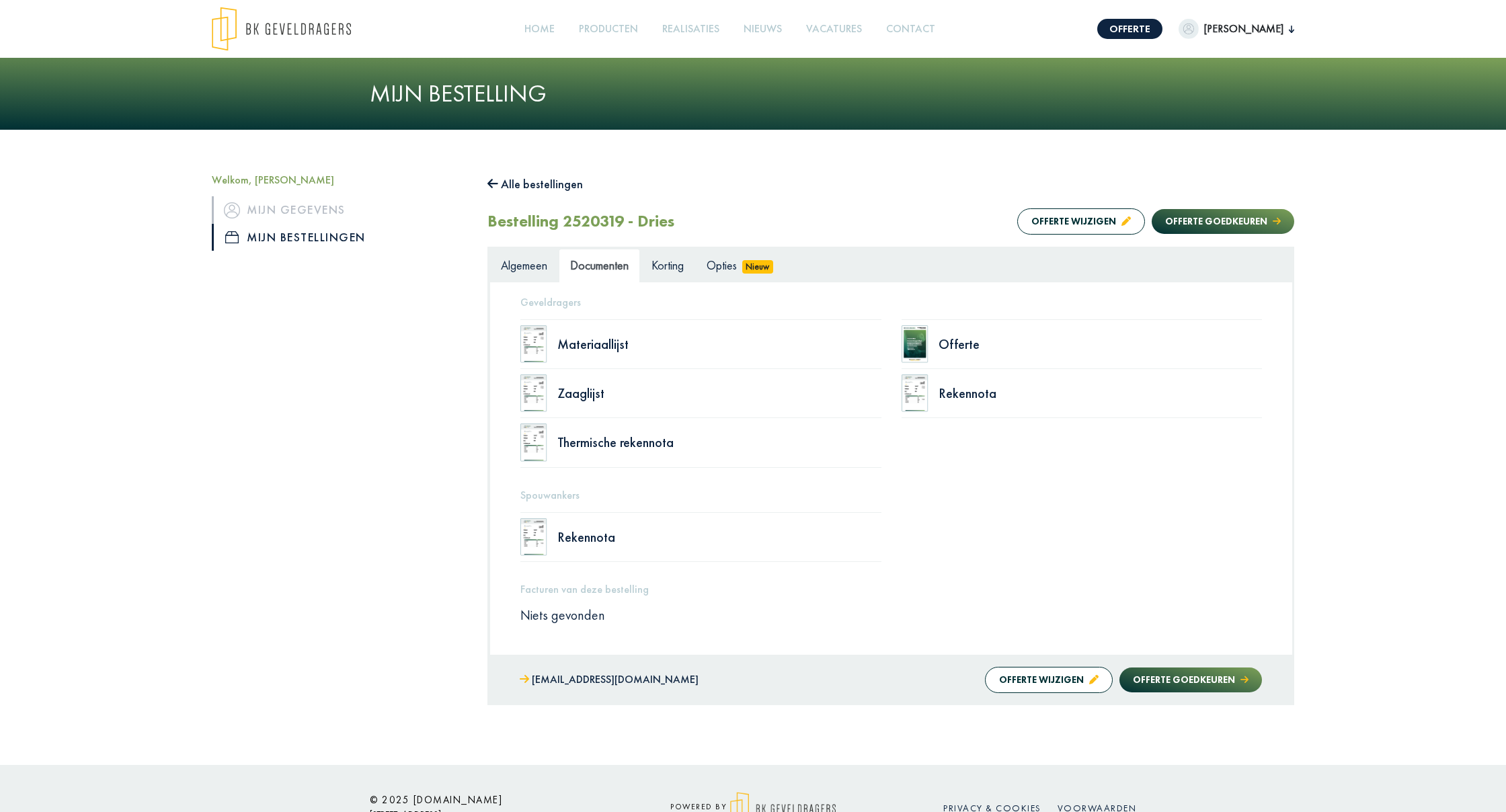 click at bounding box center [534, 393] 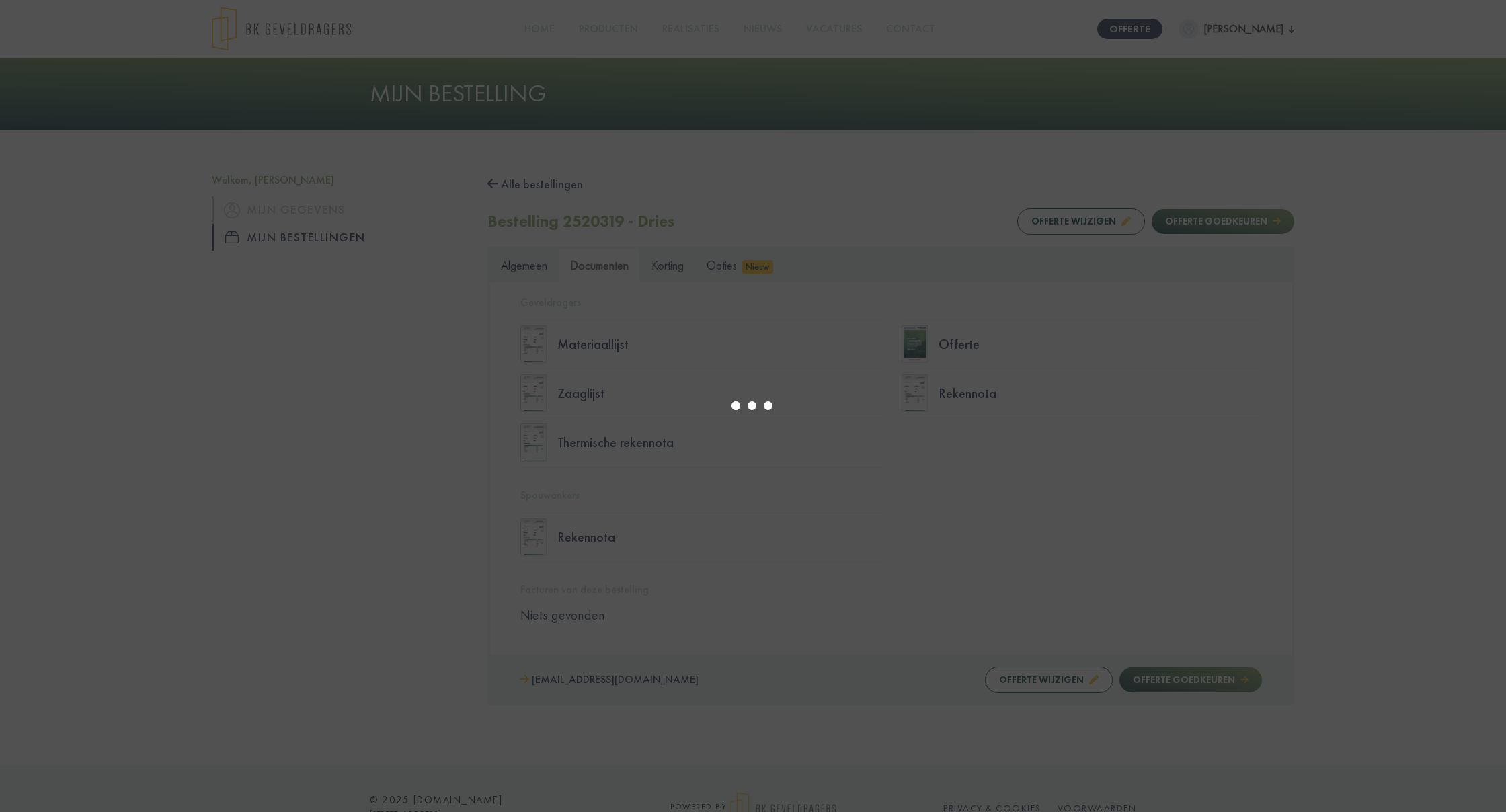 select on "****" 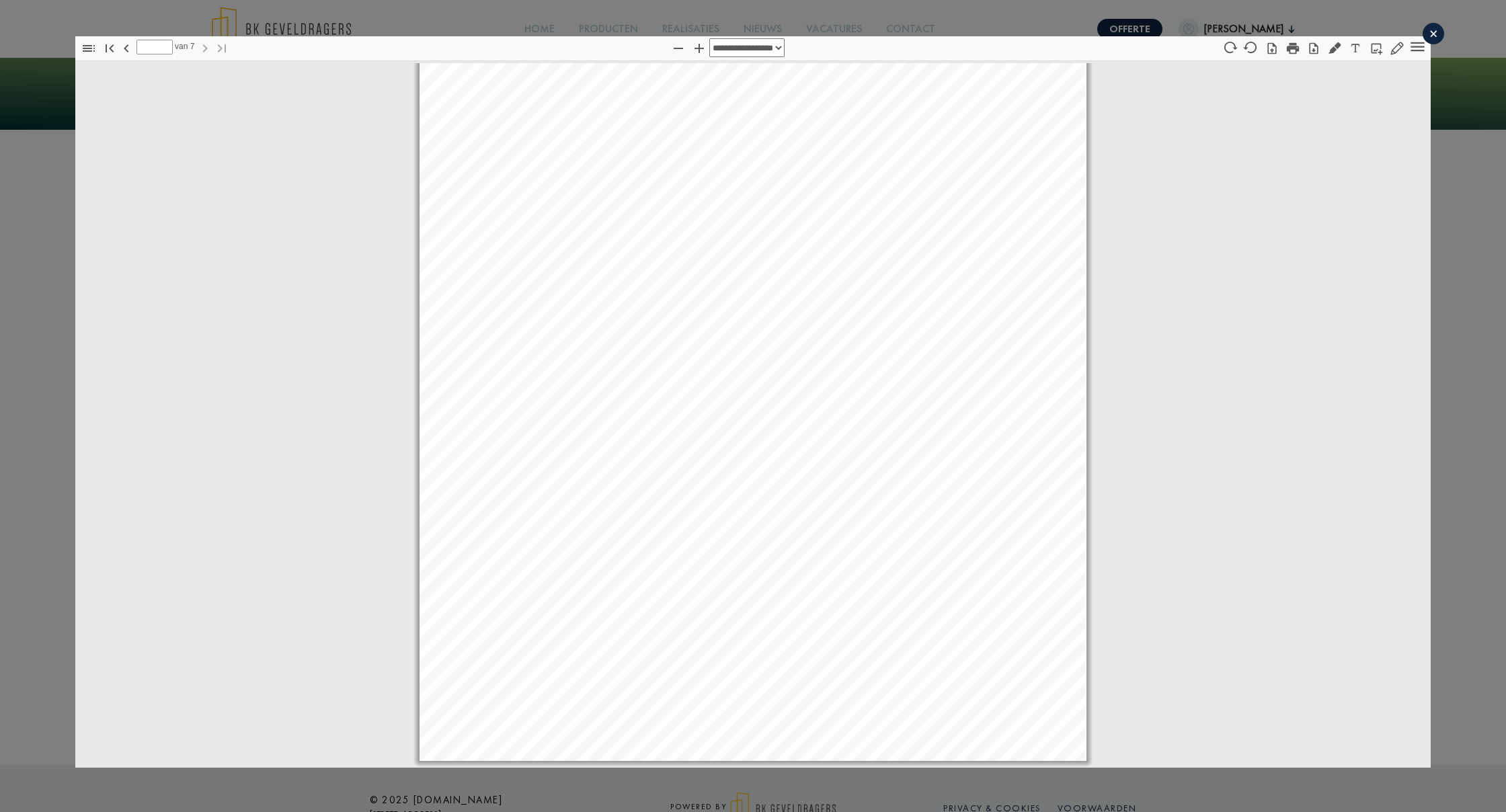 scroll, scrollTop: 5955, scrollLeft: 0, axis: vertical 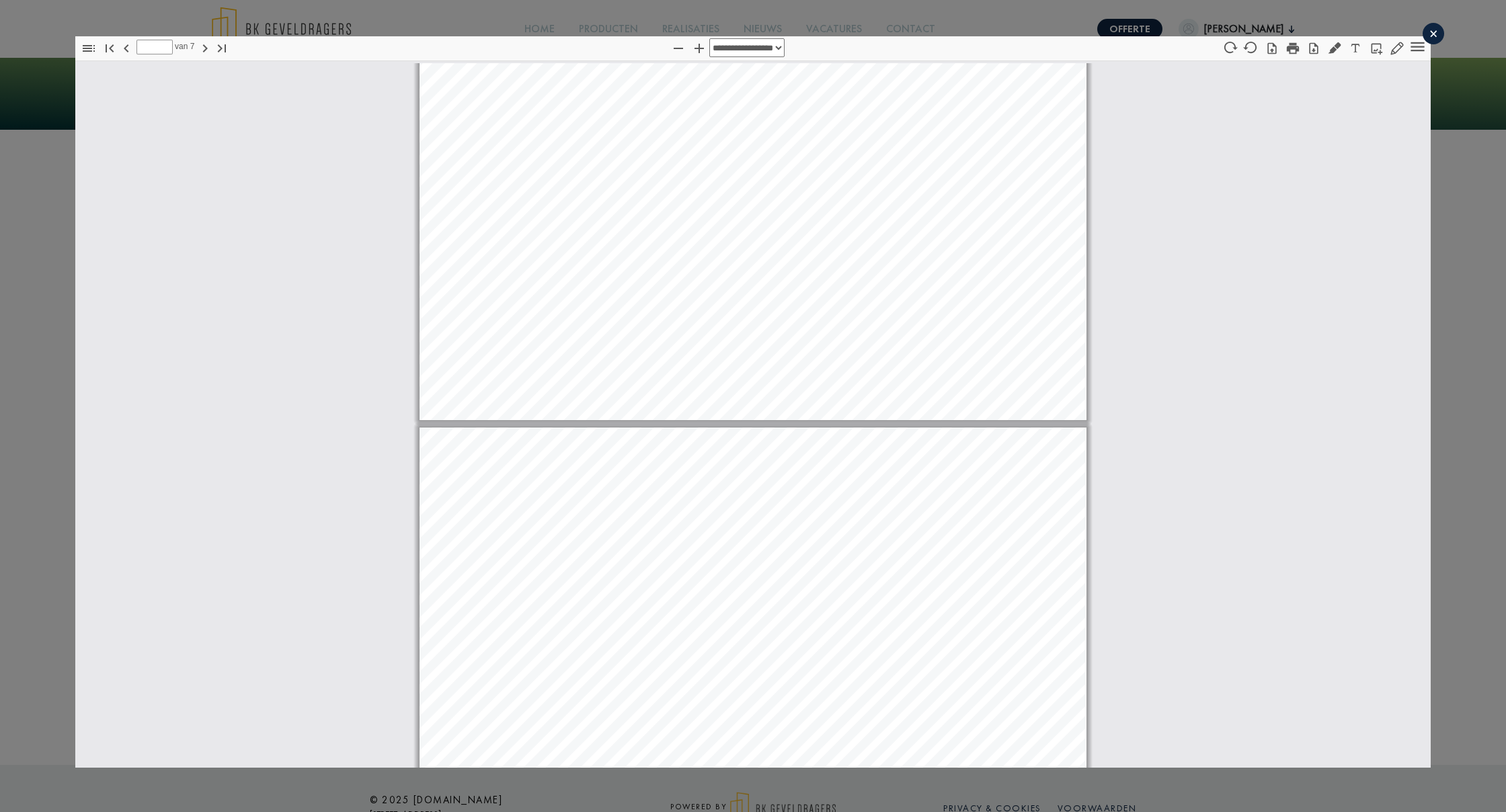 type on "*" 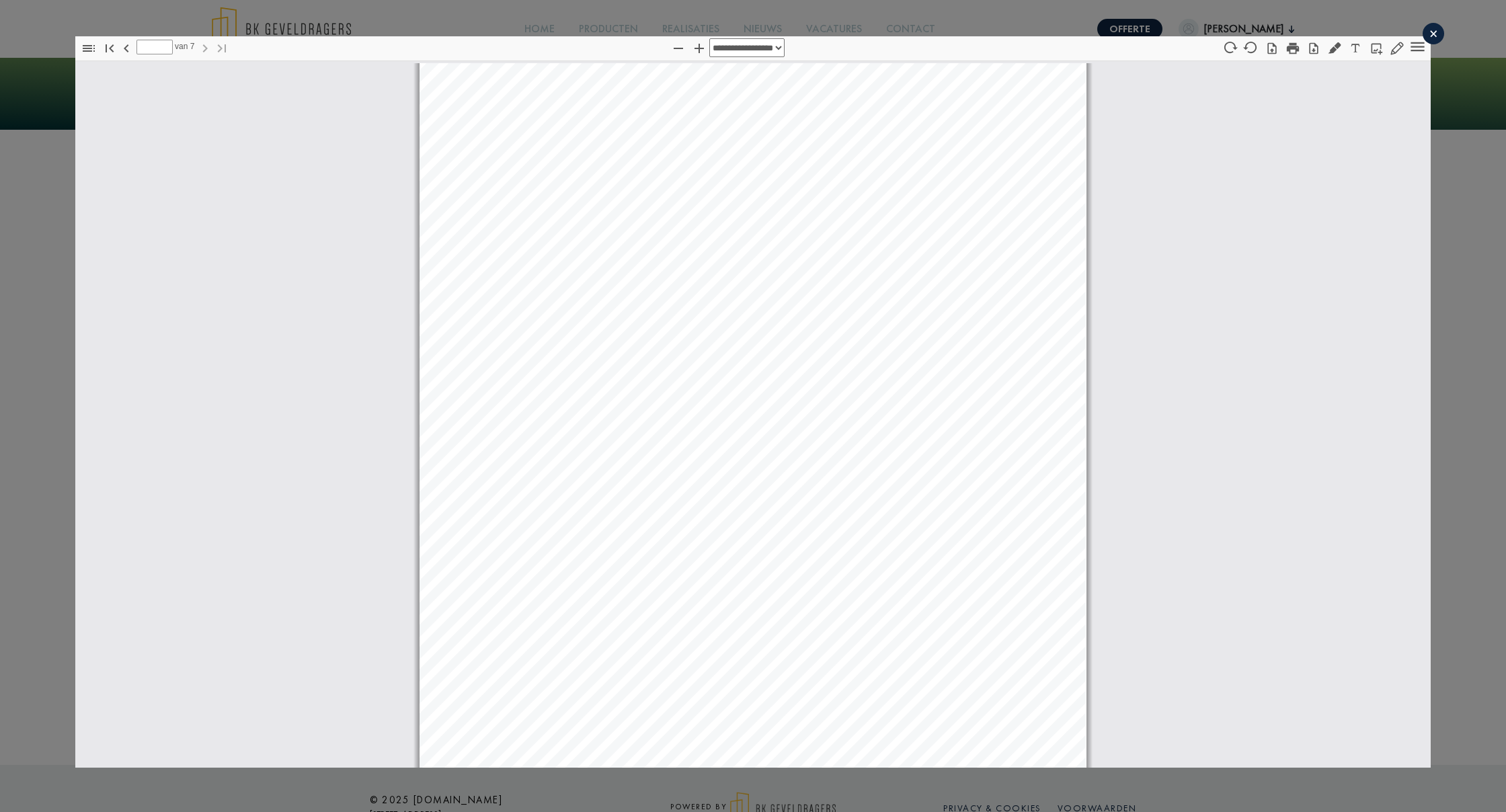 scroll, scrollTop: 5730, scrollLeft: 0, axis: vertical 